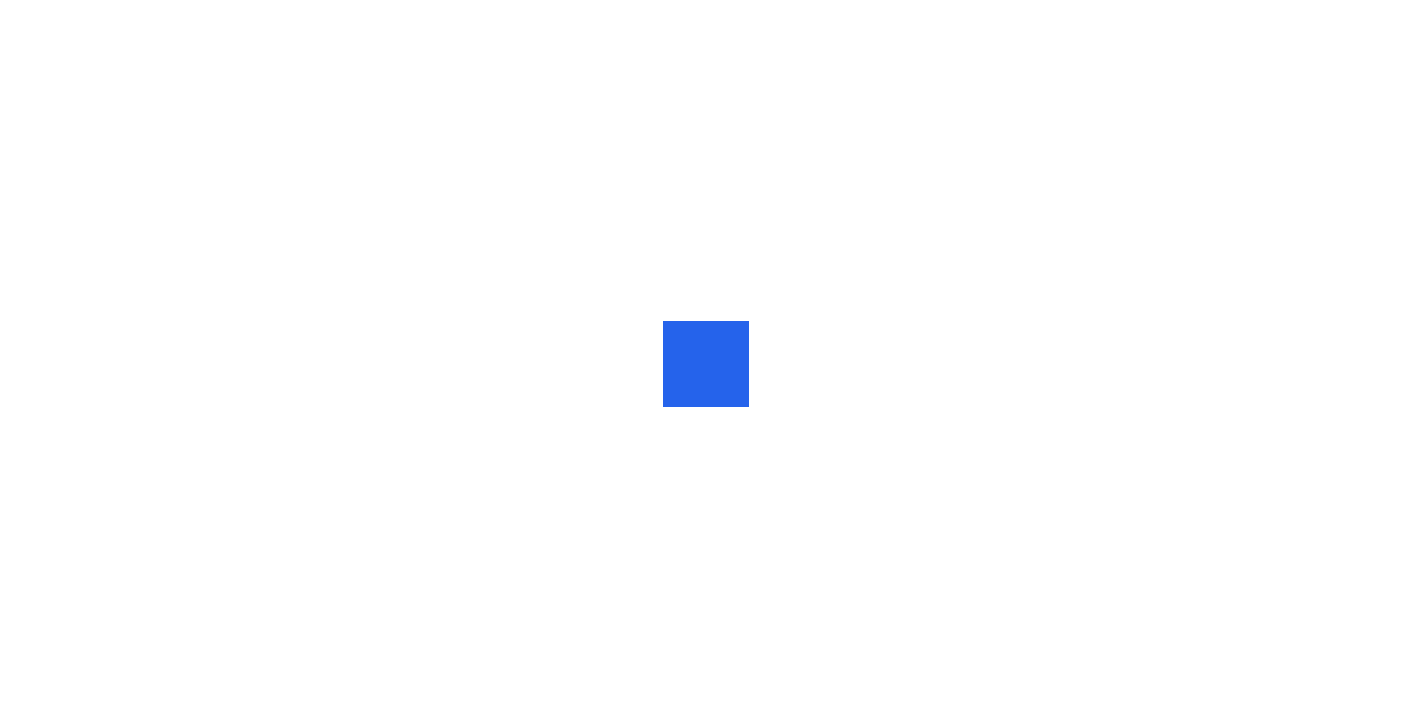 scroll, scrollTop: 0, scrollLeft: 0, axis: both 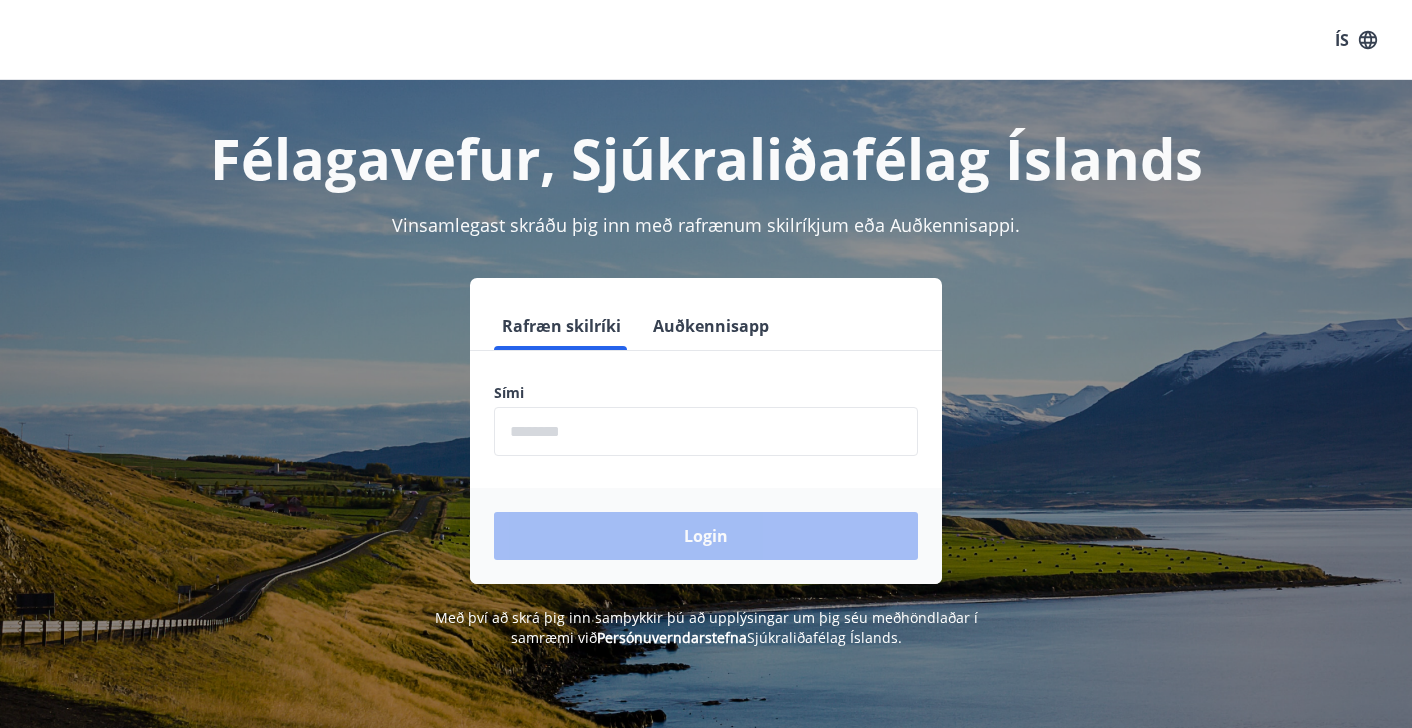 click at bounding box center (706, 431) 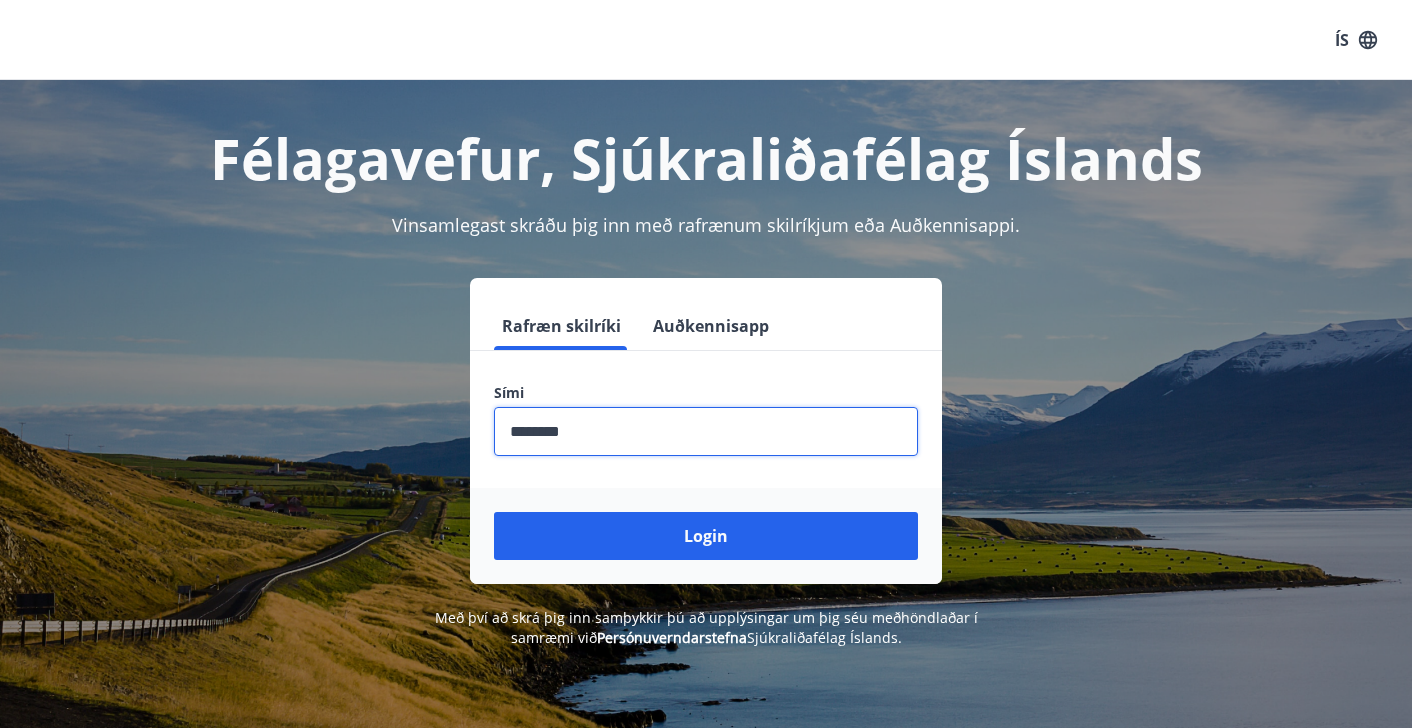 type on "********" 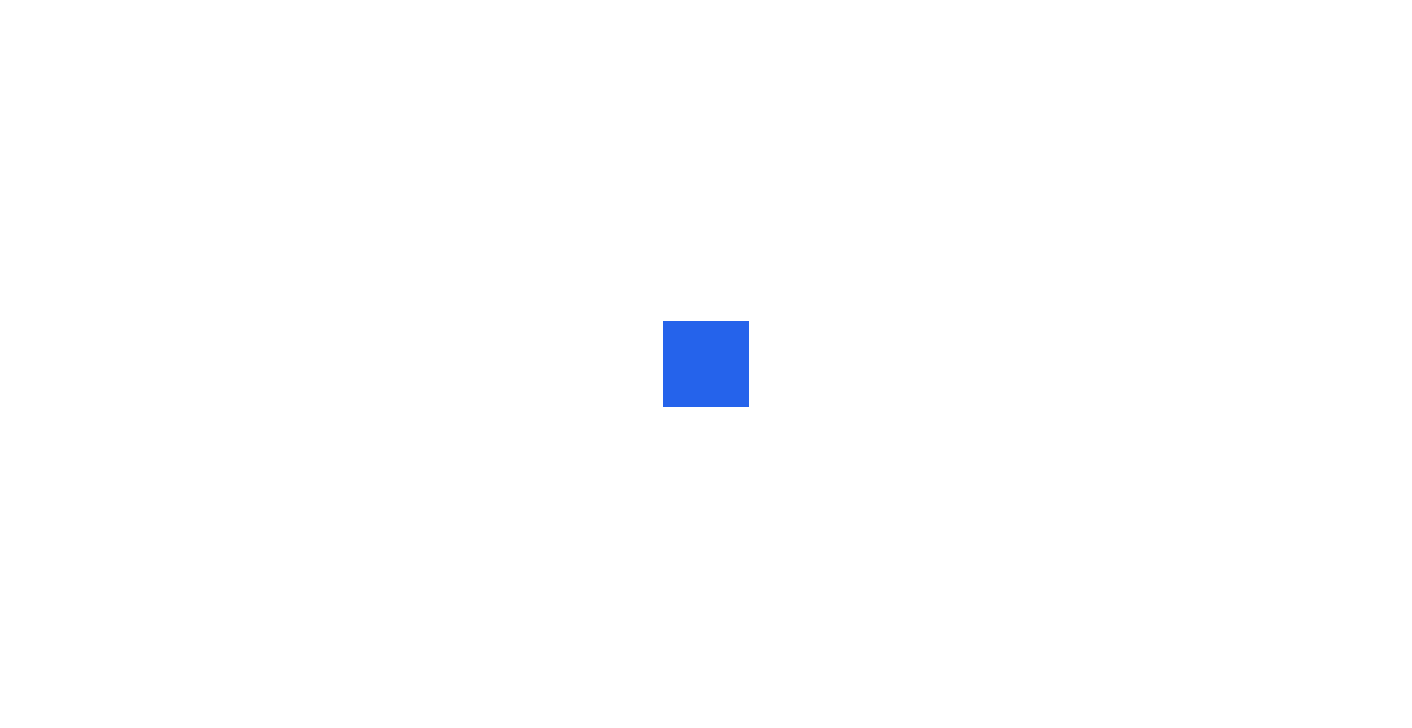 scroll, scrollTop: 0, scrollLeft: 0, axis: both 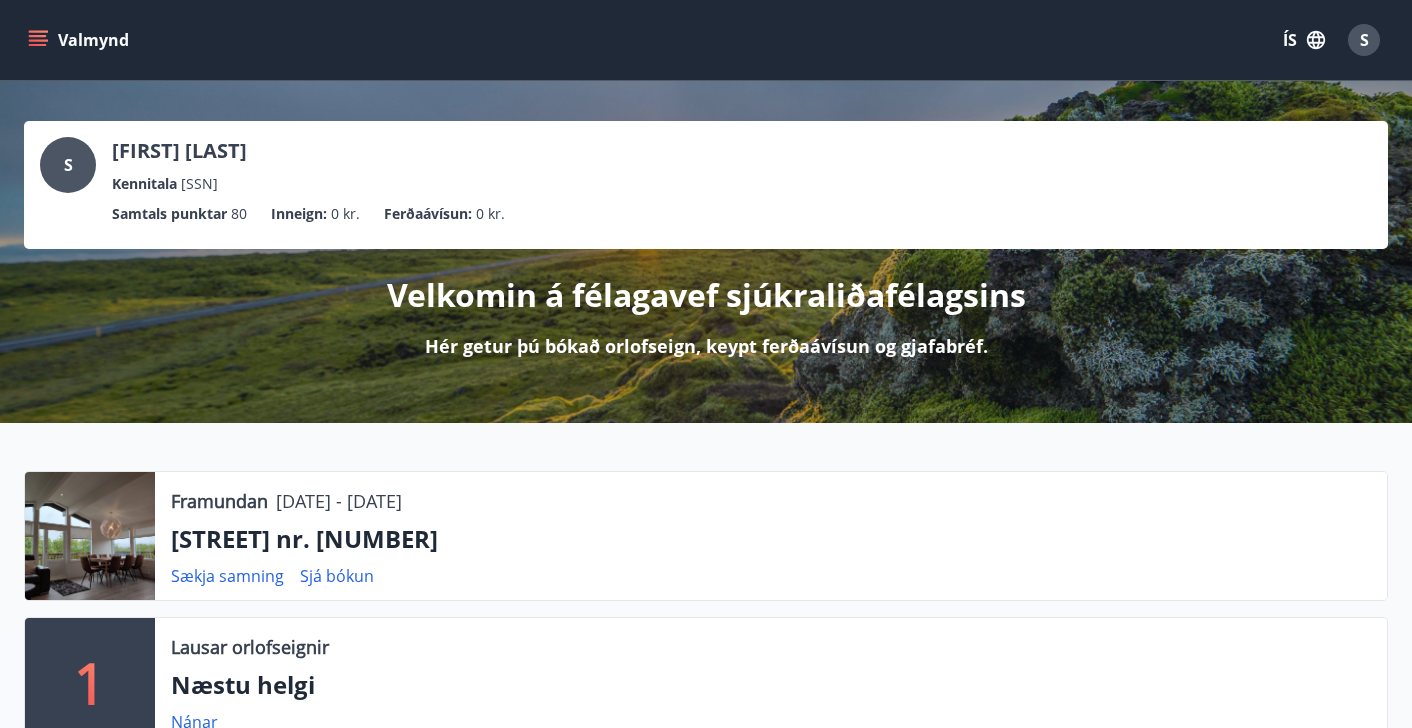 click 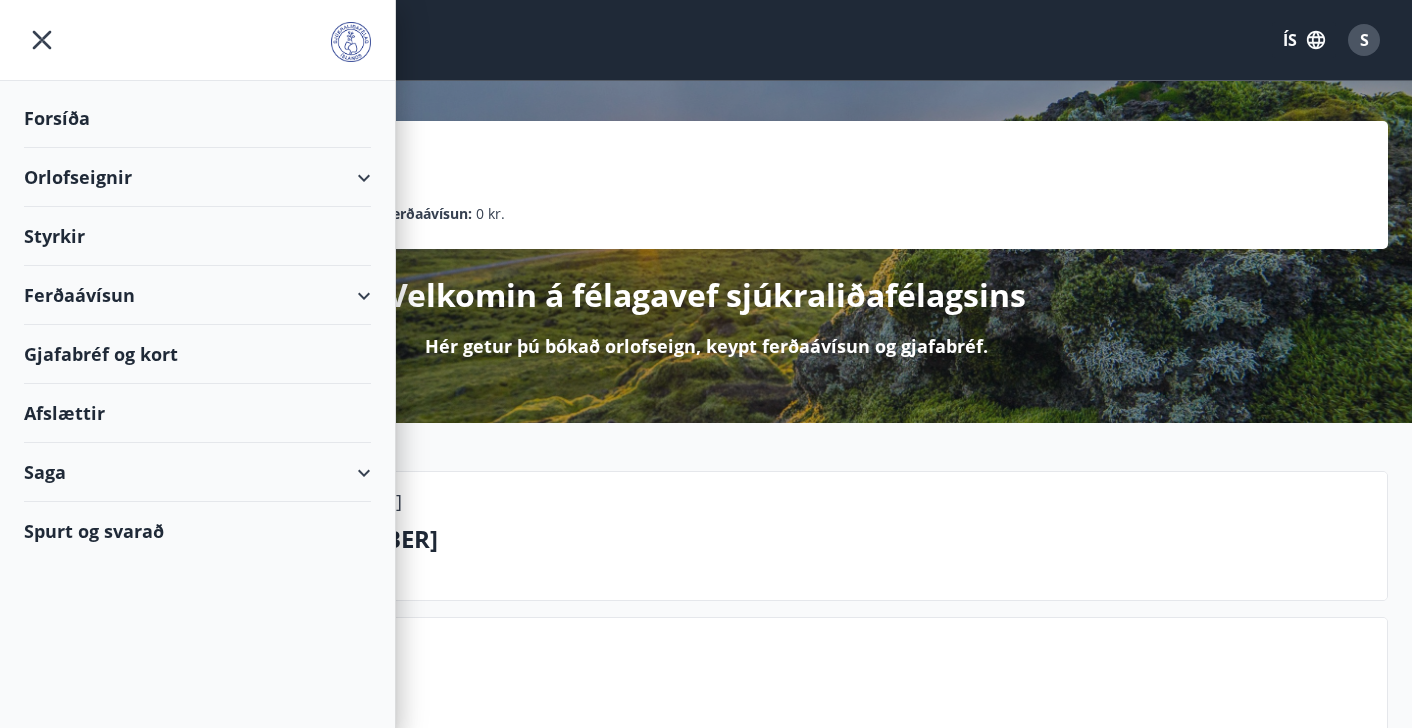 click on "Orlofseignir" at bounding box center [197, 177] 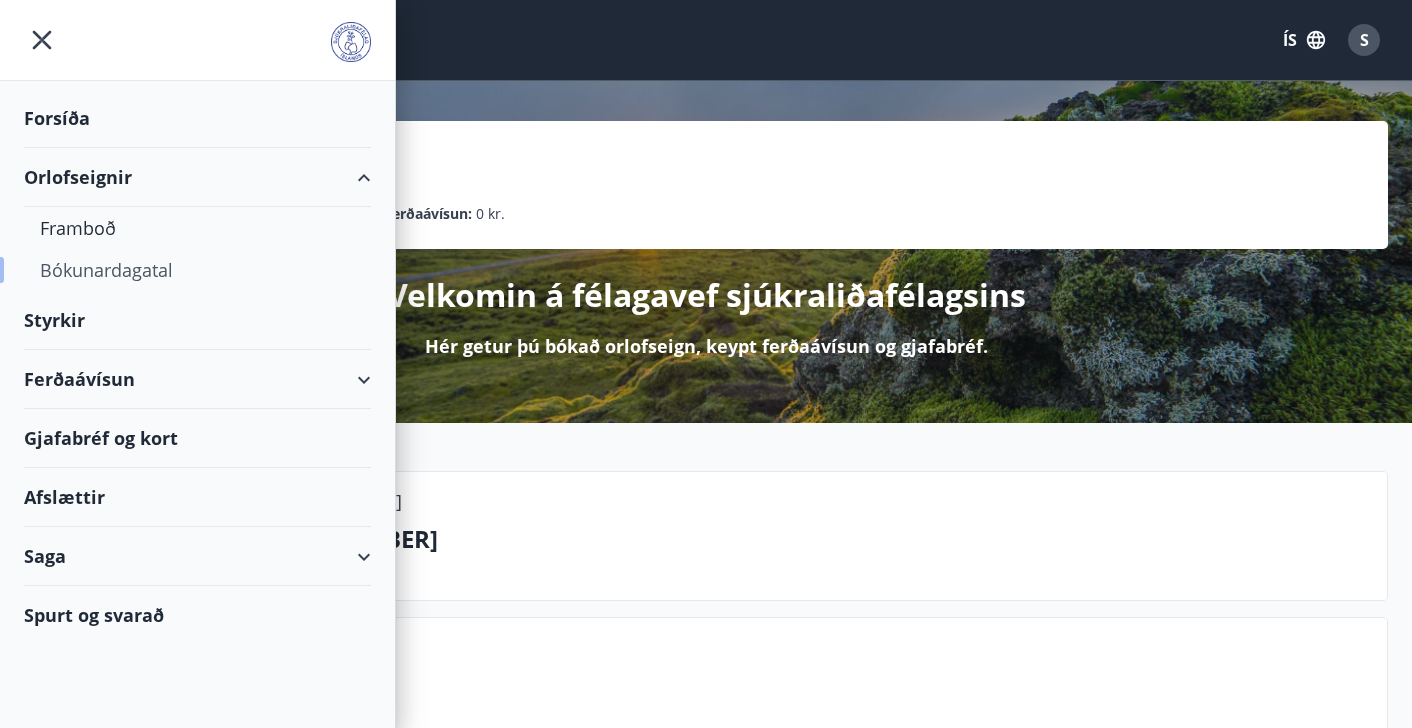 click on "Bókunardagatal" at bounding box center (197, 270) 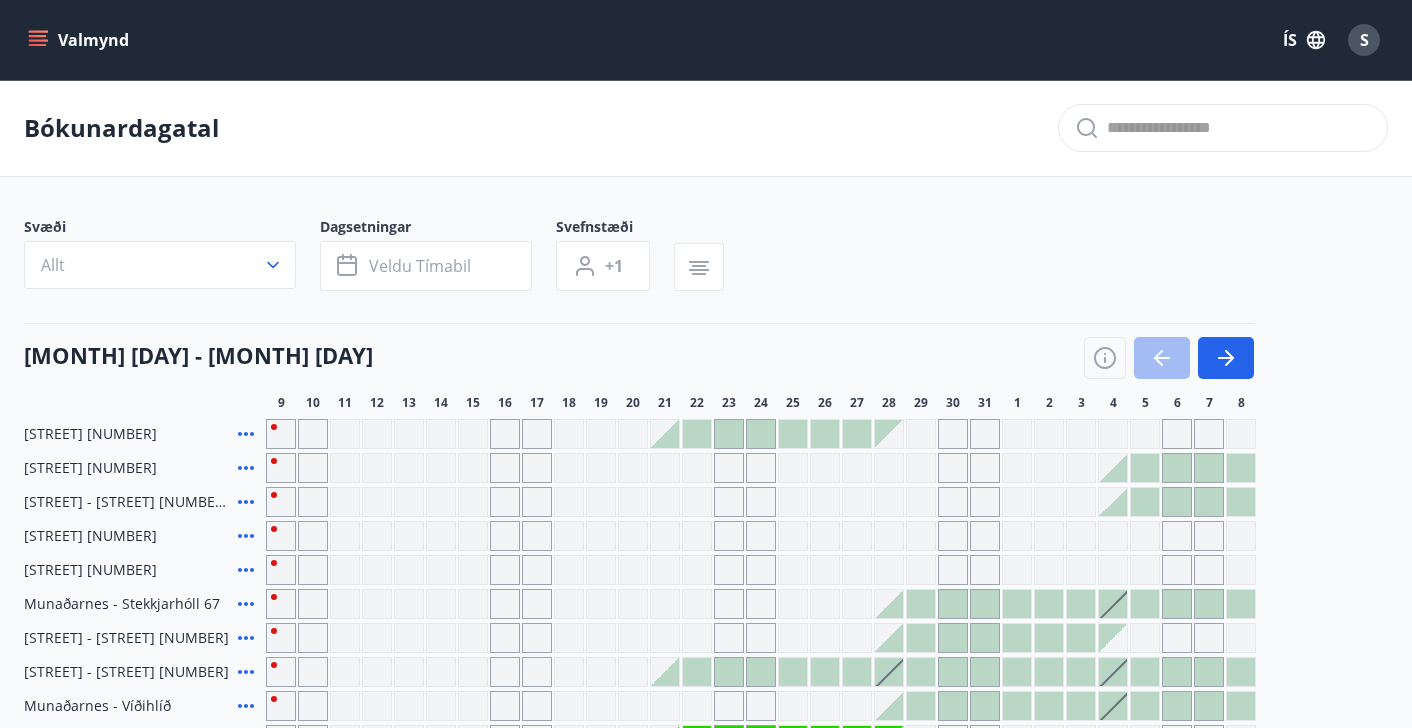 scroll, scrollTop: 0, scrollLeft: 0, axis: both 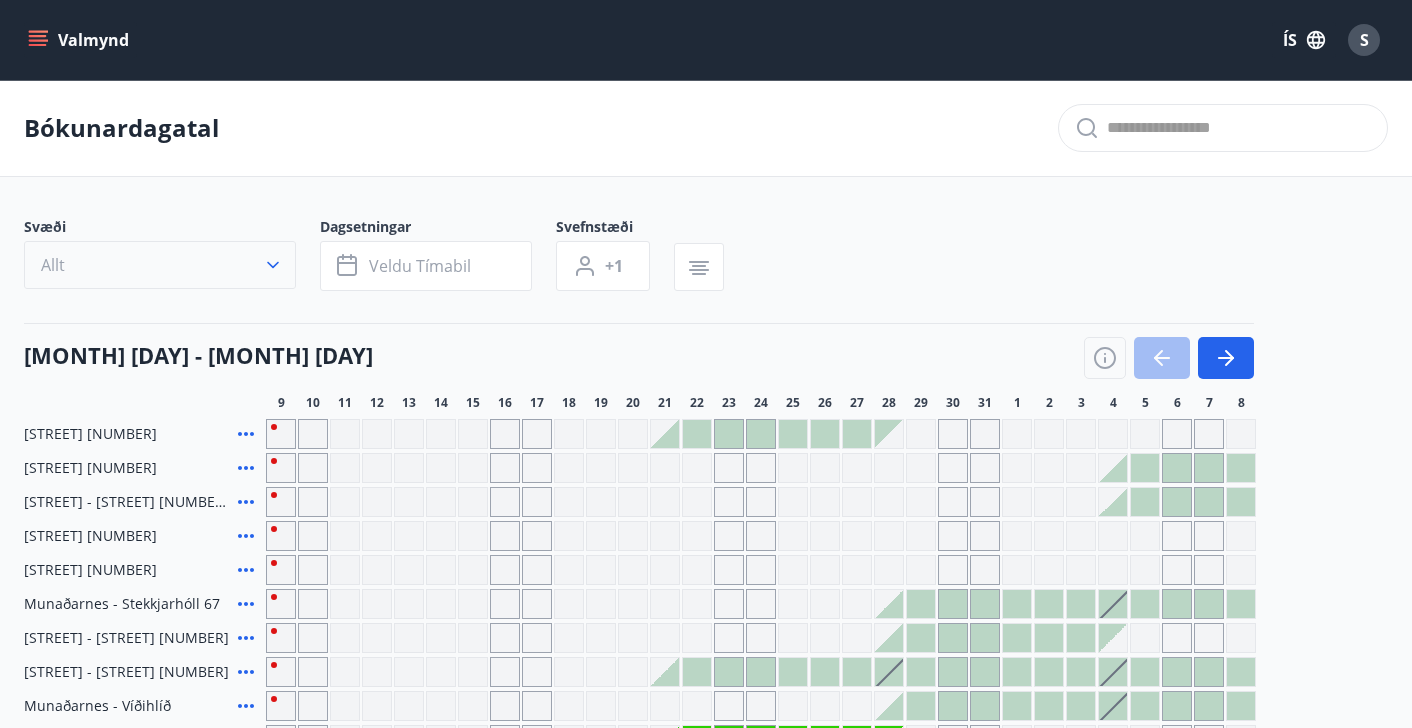click 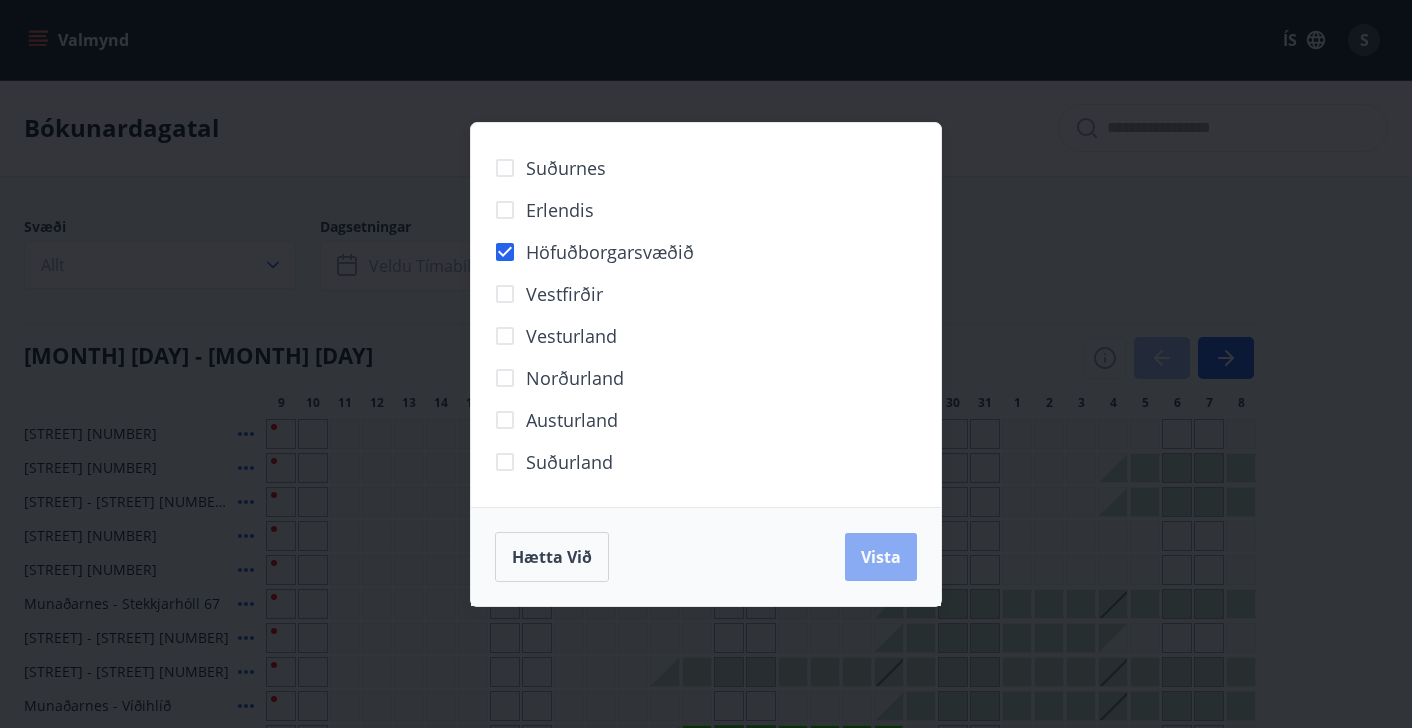 click on "Vista" at bounding box center (881, 557) 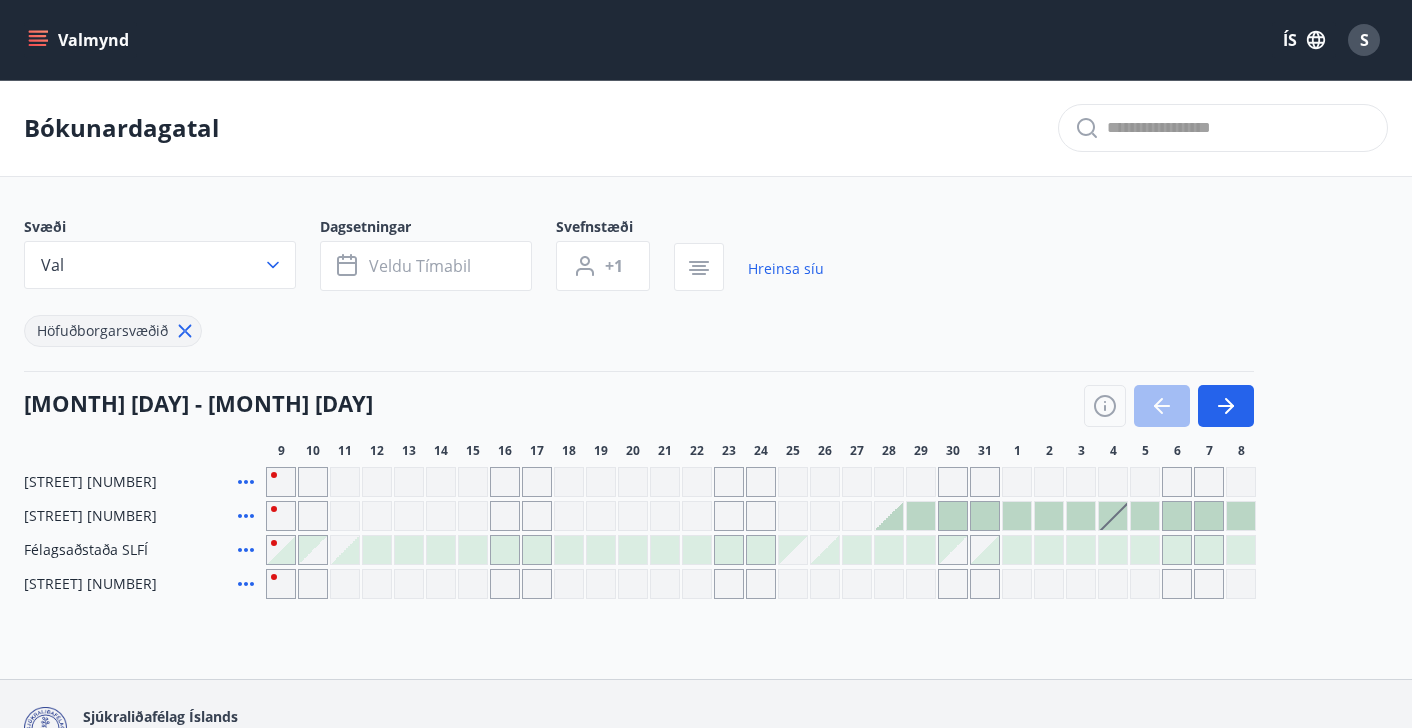click at bounding box center [1017, 516] 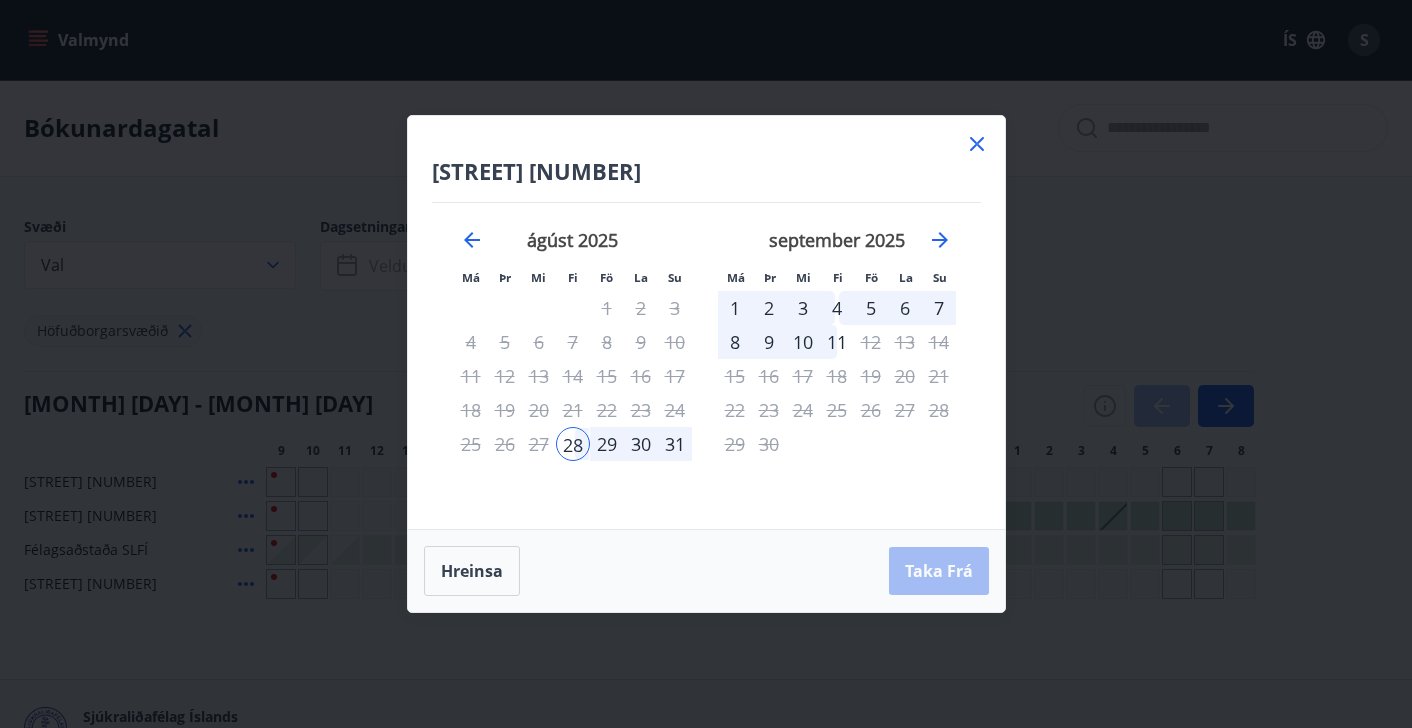 click on "3" at bounding box center (803, 308) 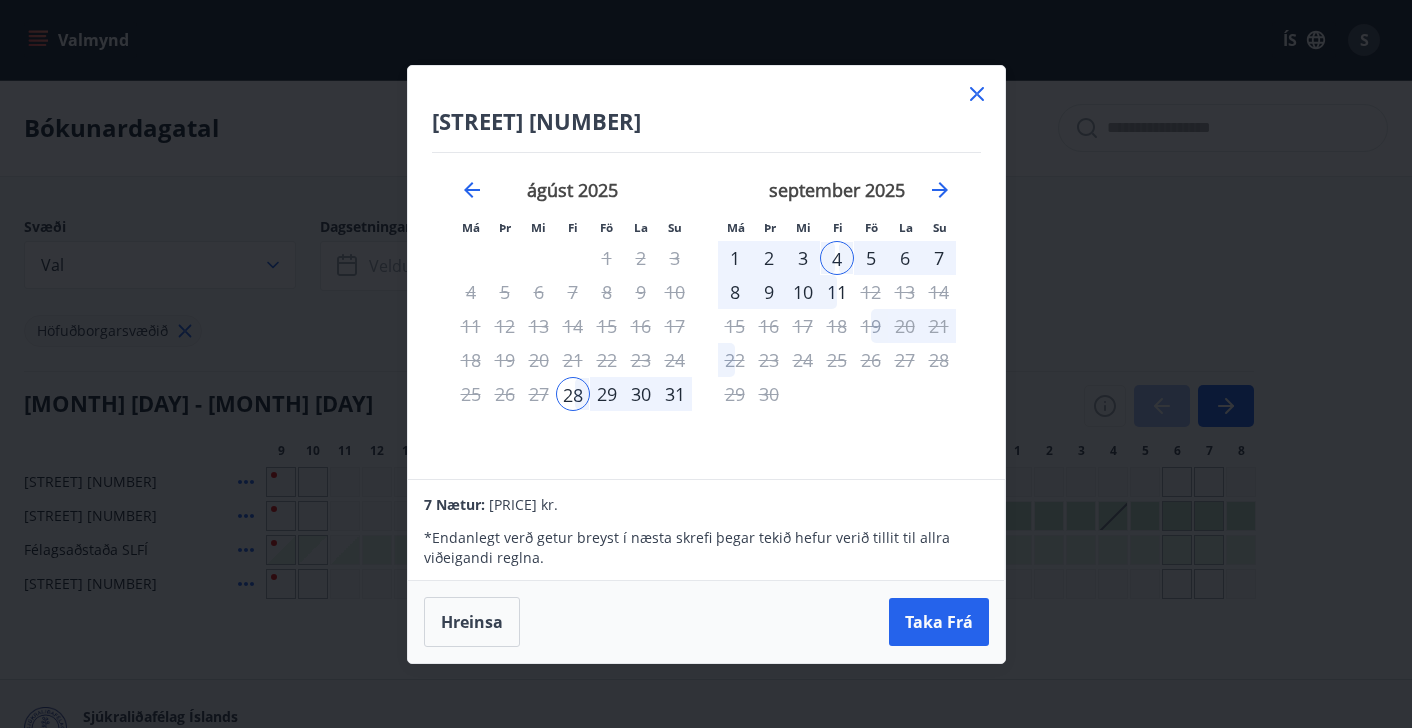 click on "2" at bounding box center (769, 258) 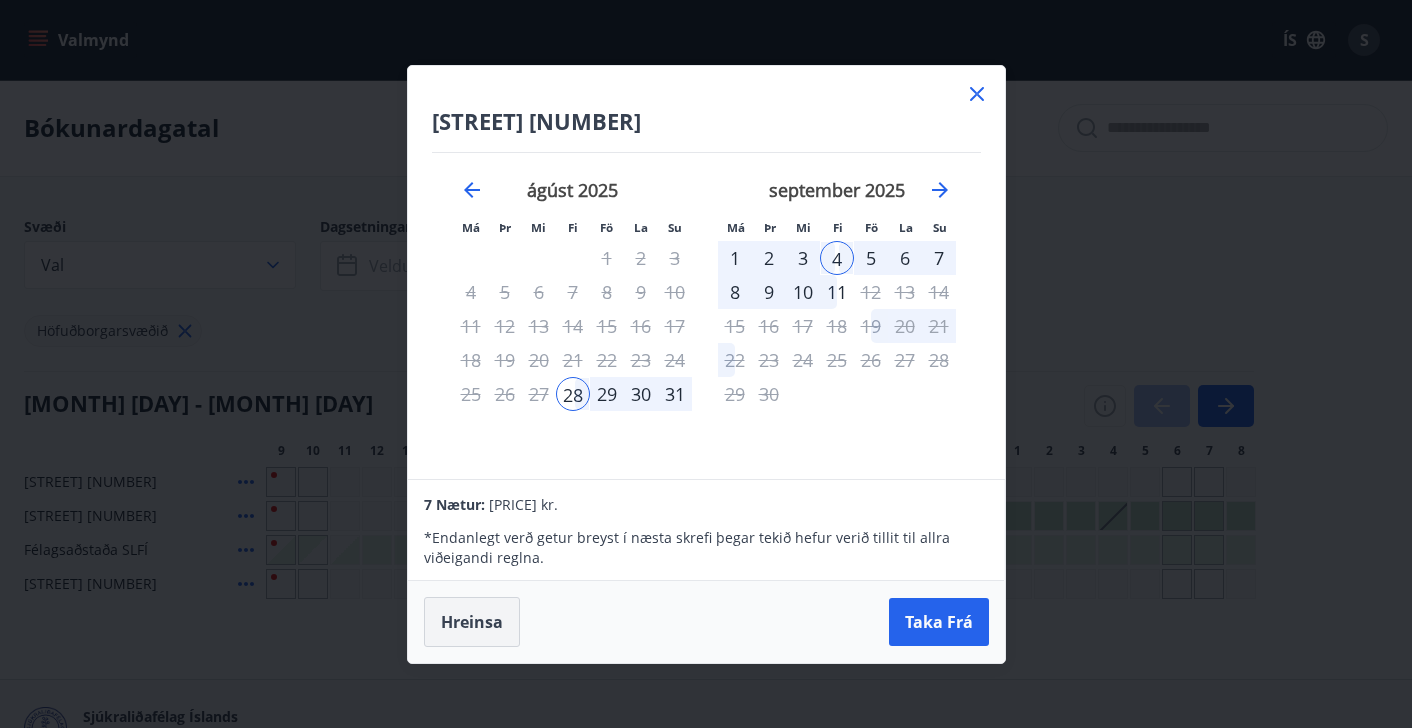click on "Hreinsa" at bounding box center (472, 622) 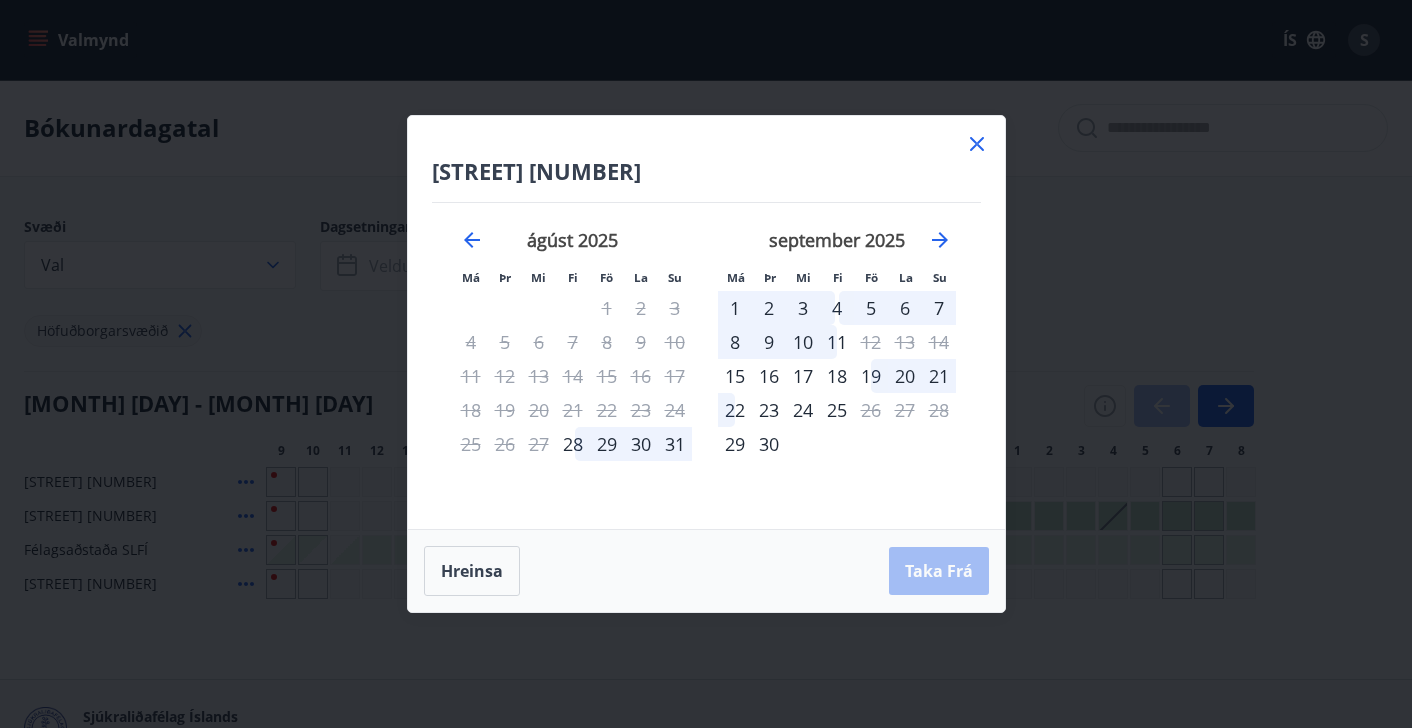 click on "2" at bounding box center [769, 308] 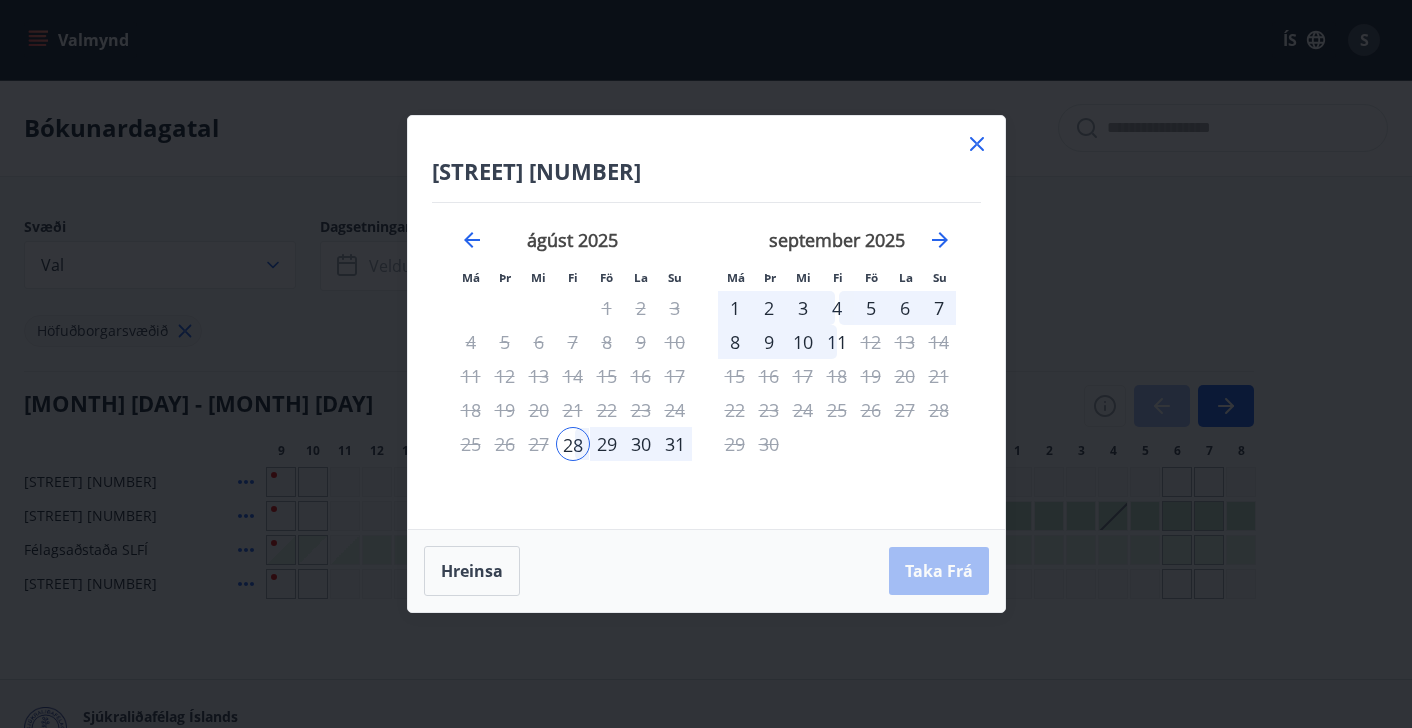 click on "8" at bounding box center [735, 342] 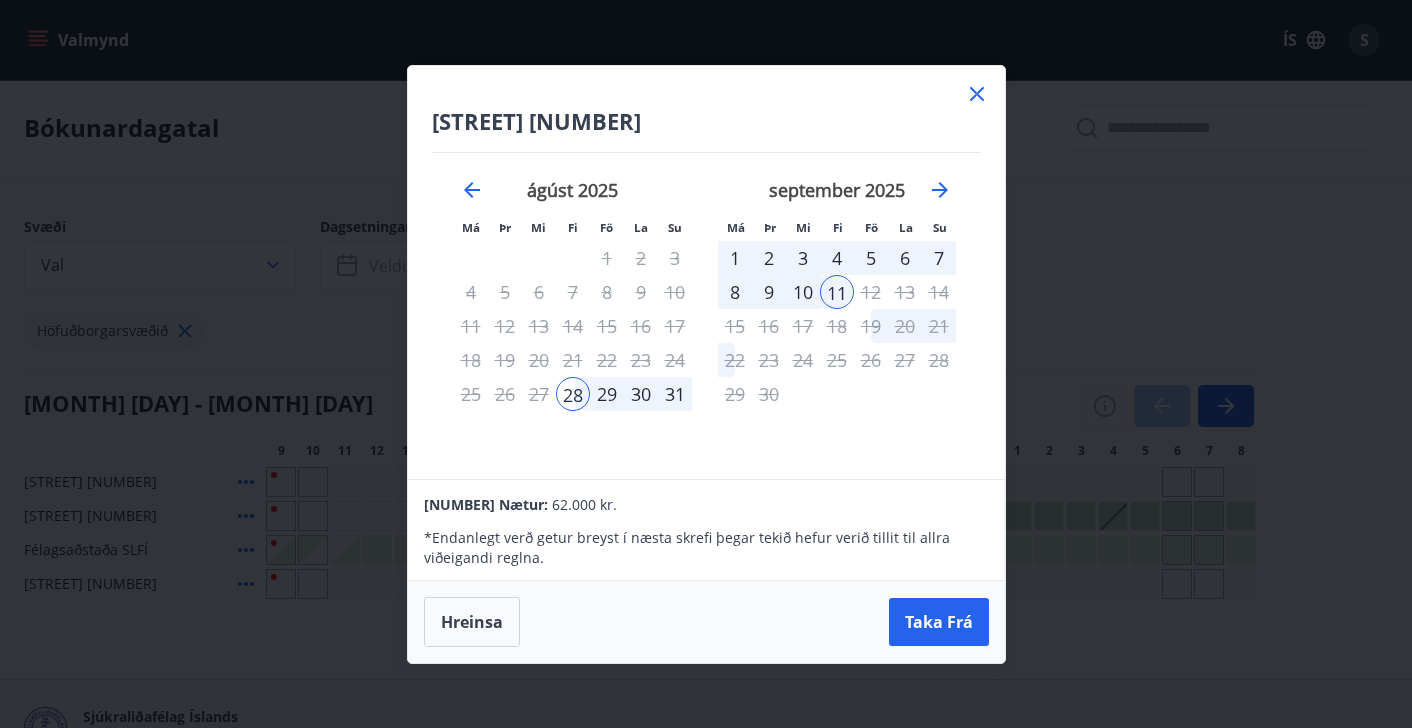 click 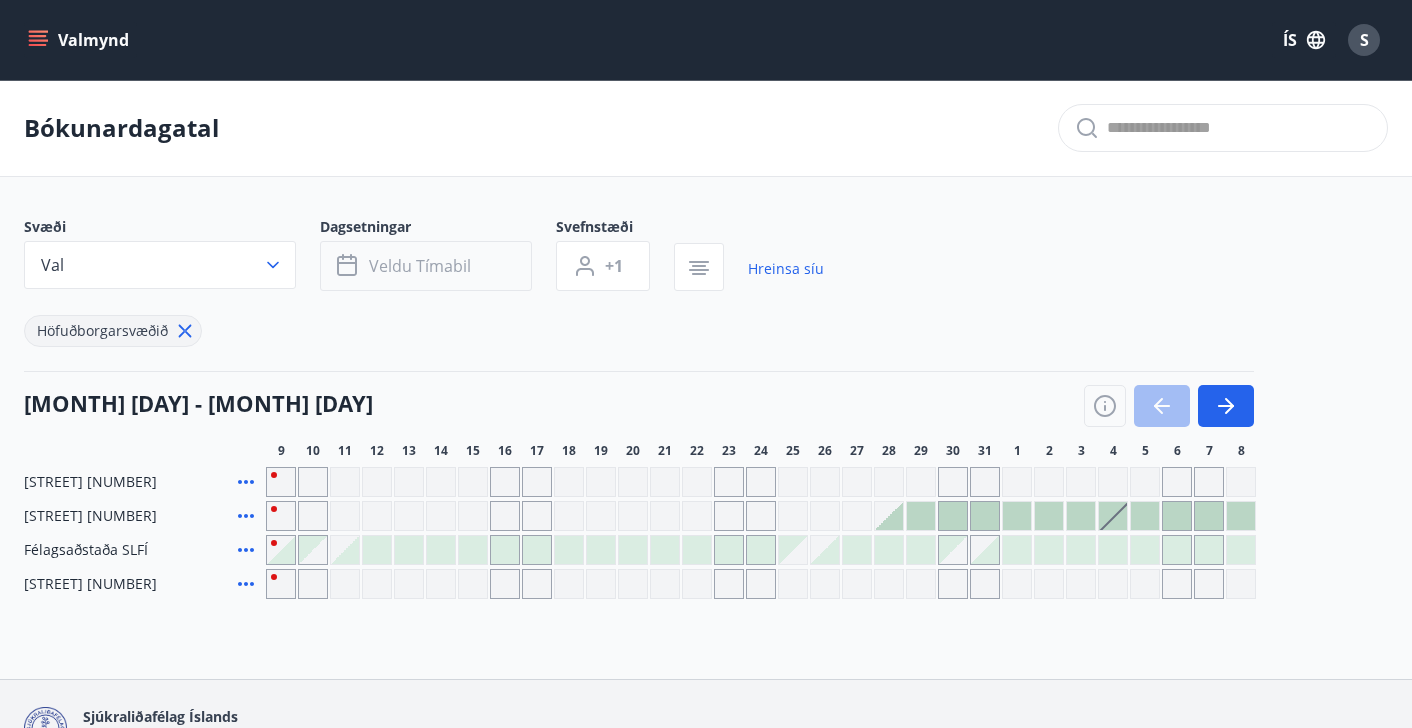 click on "Veldu tímabil" at bounding box center [426, 266] 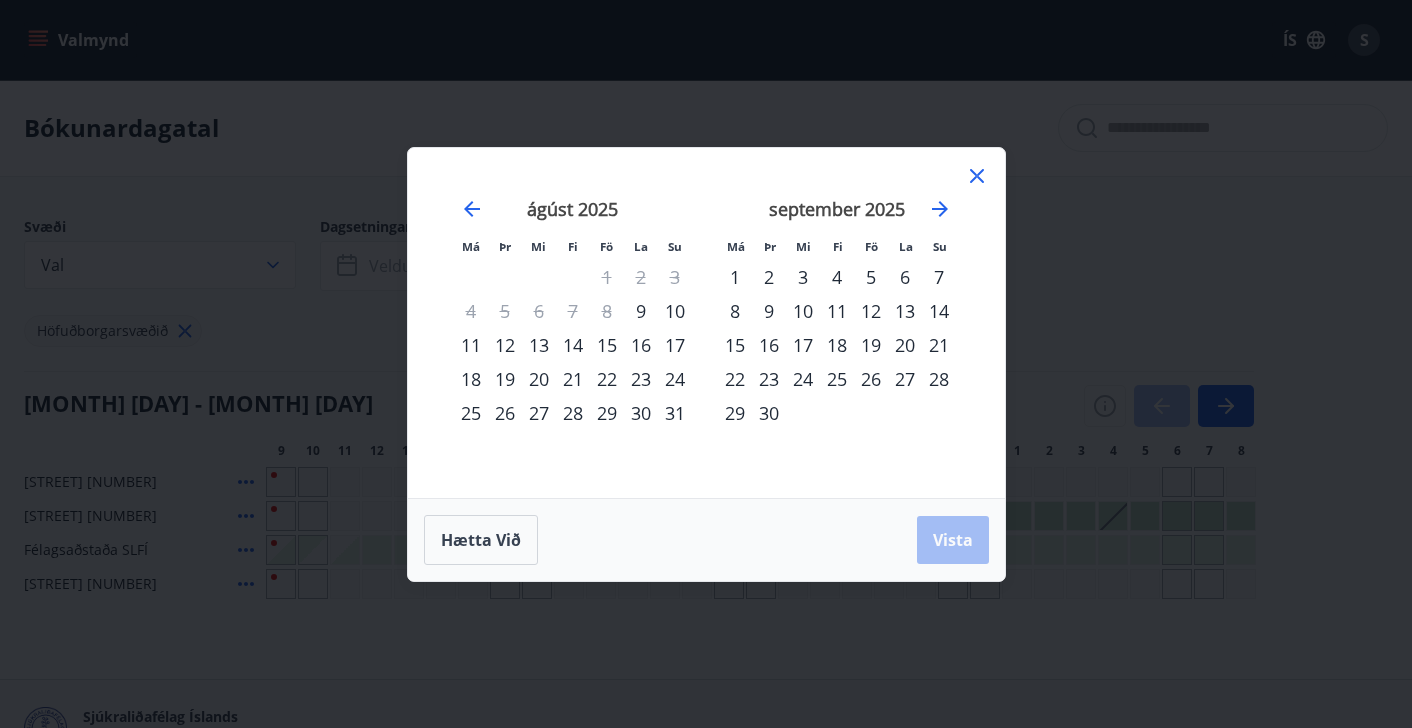 click on "2" at bounding box center (769, 277) 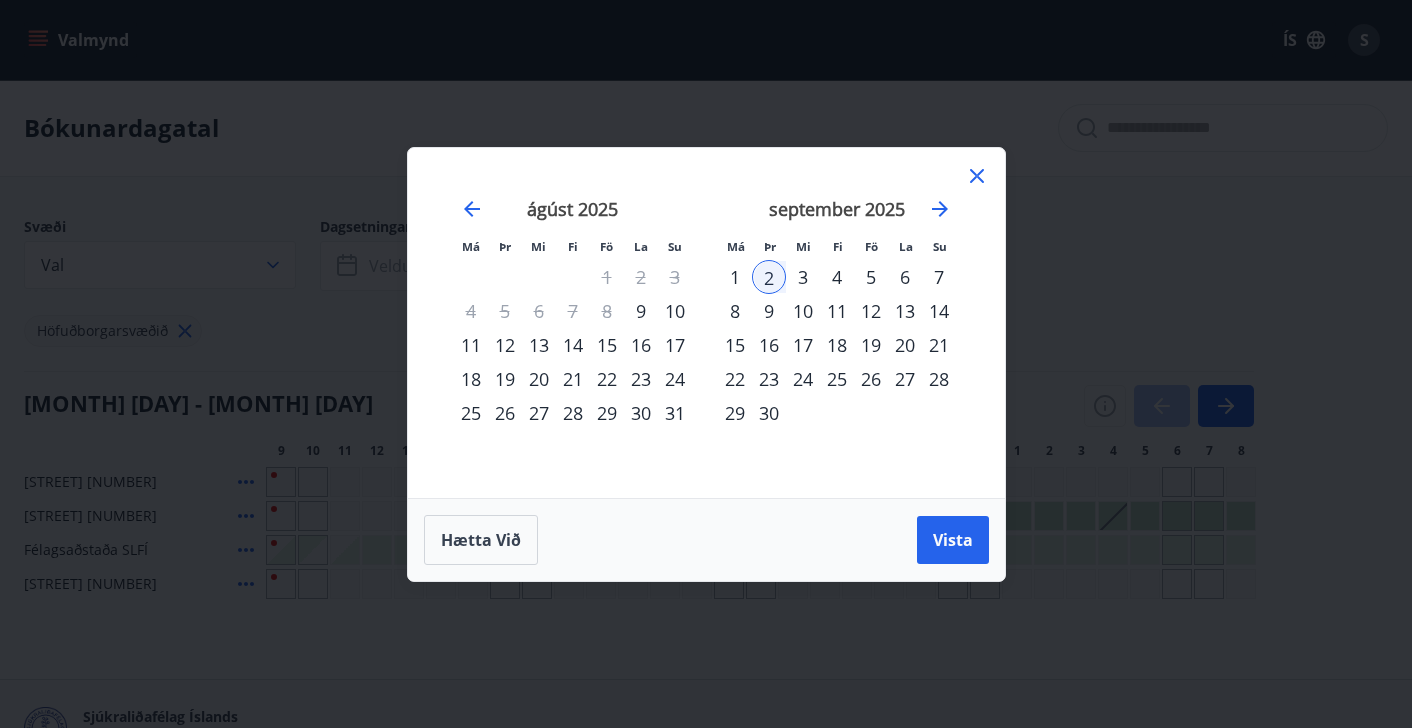 click on "8" at bounding box center (735, 311) 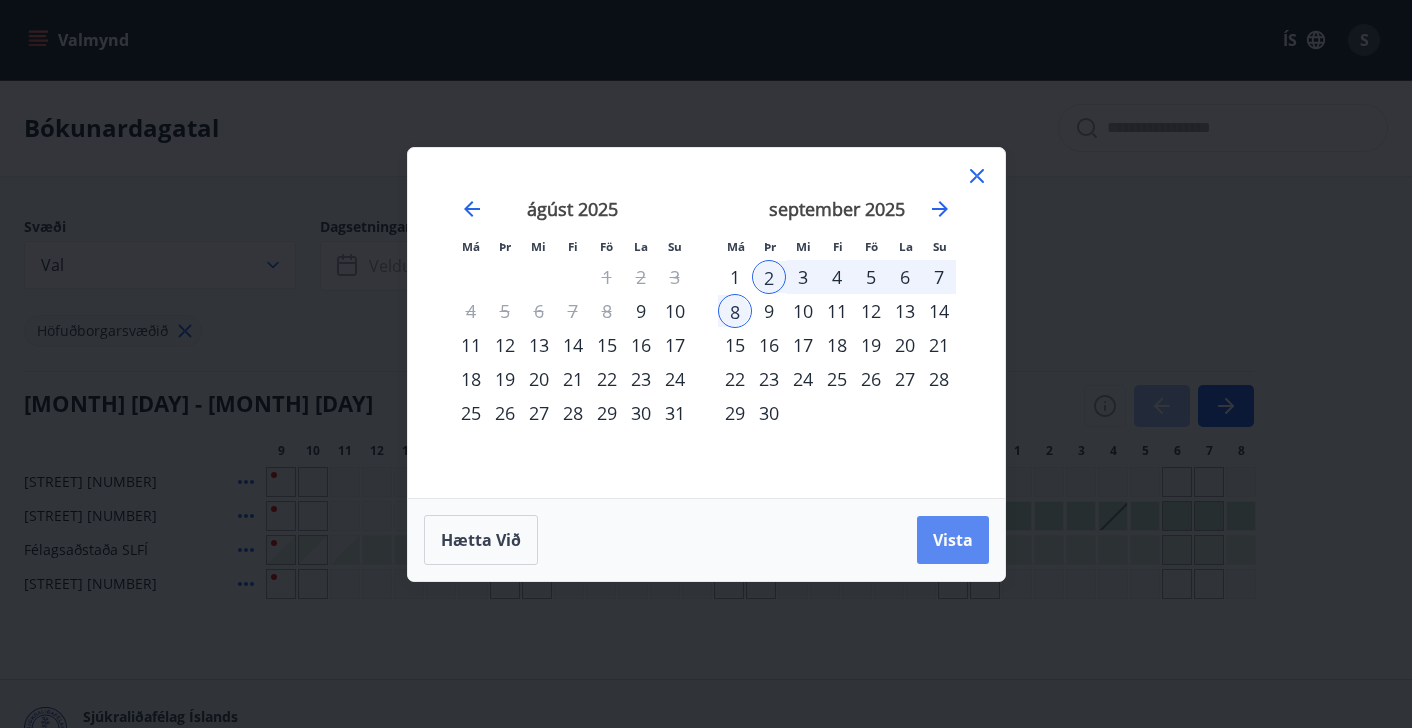 click on "Vista" at bounding box center (953, 540) 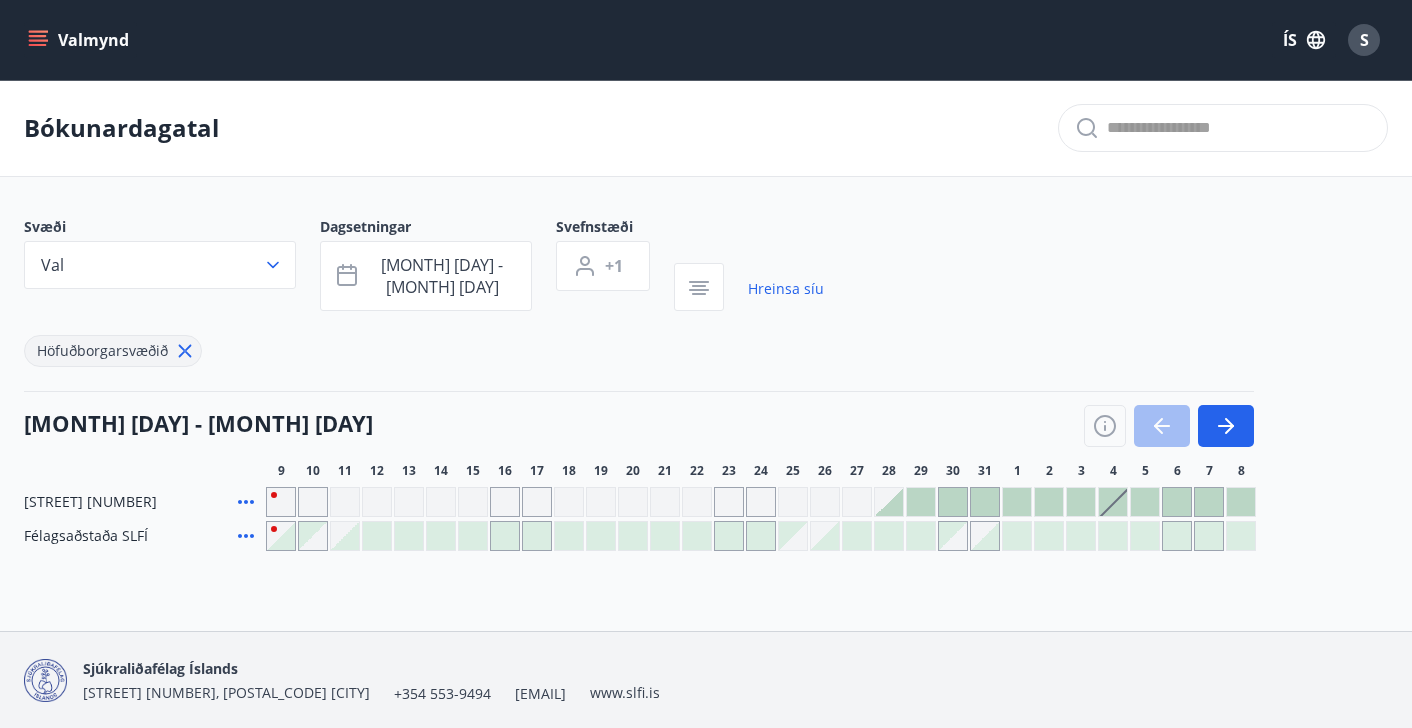 click at bounding box center (1049, 502) 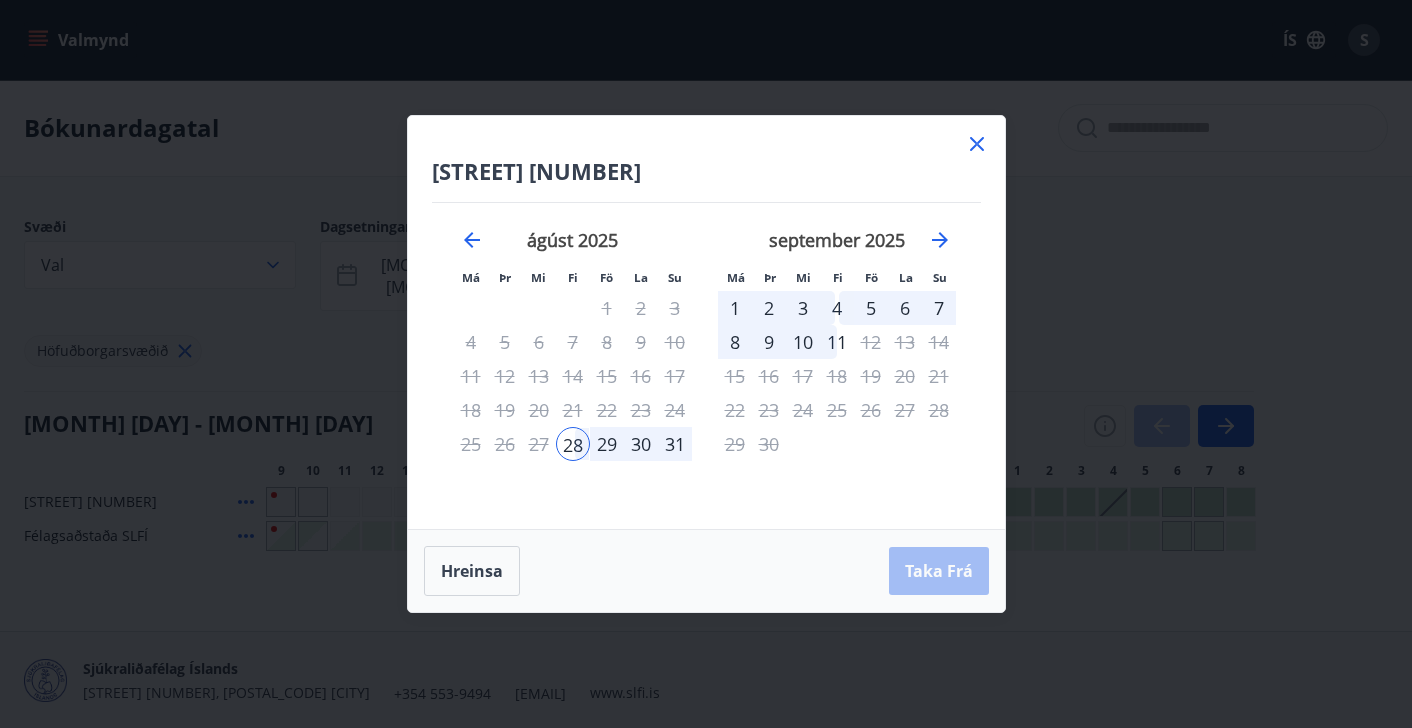 click on "2" at bounding box center (769, 308) 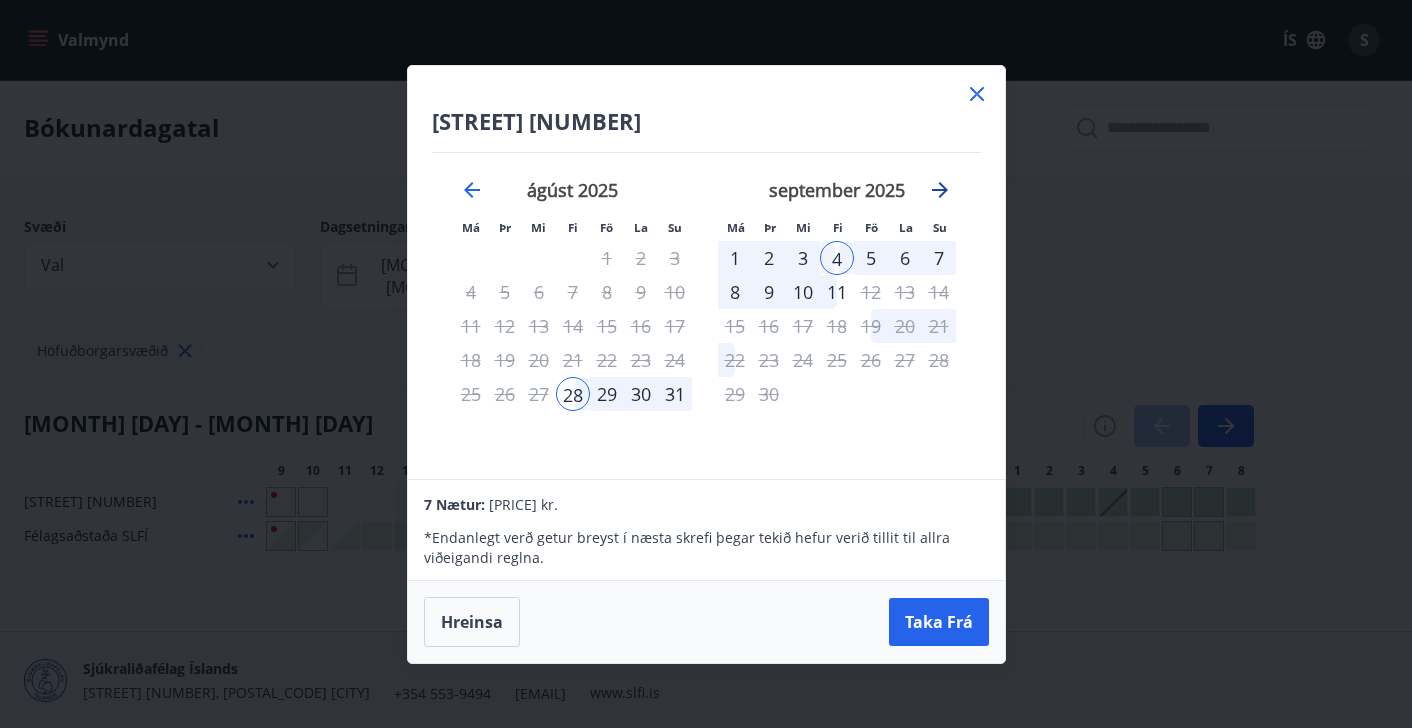 click 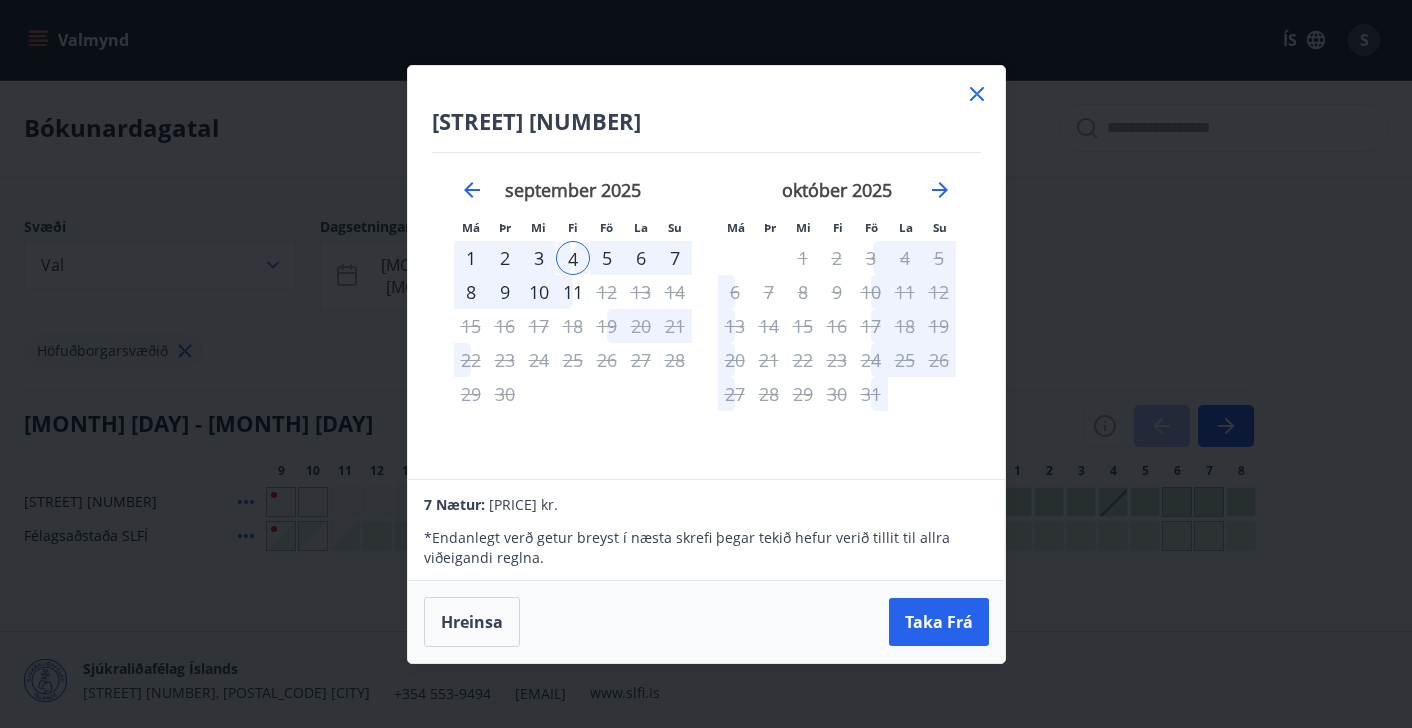 click on "2" at bounding box center [505, 258] 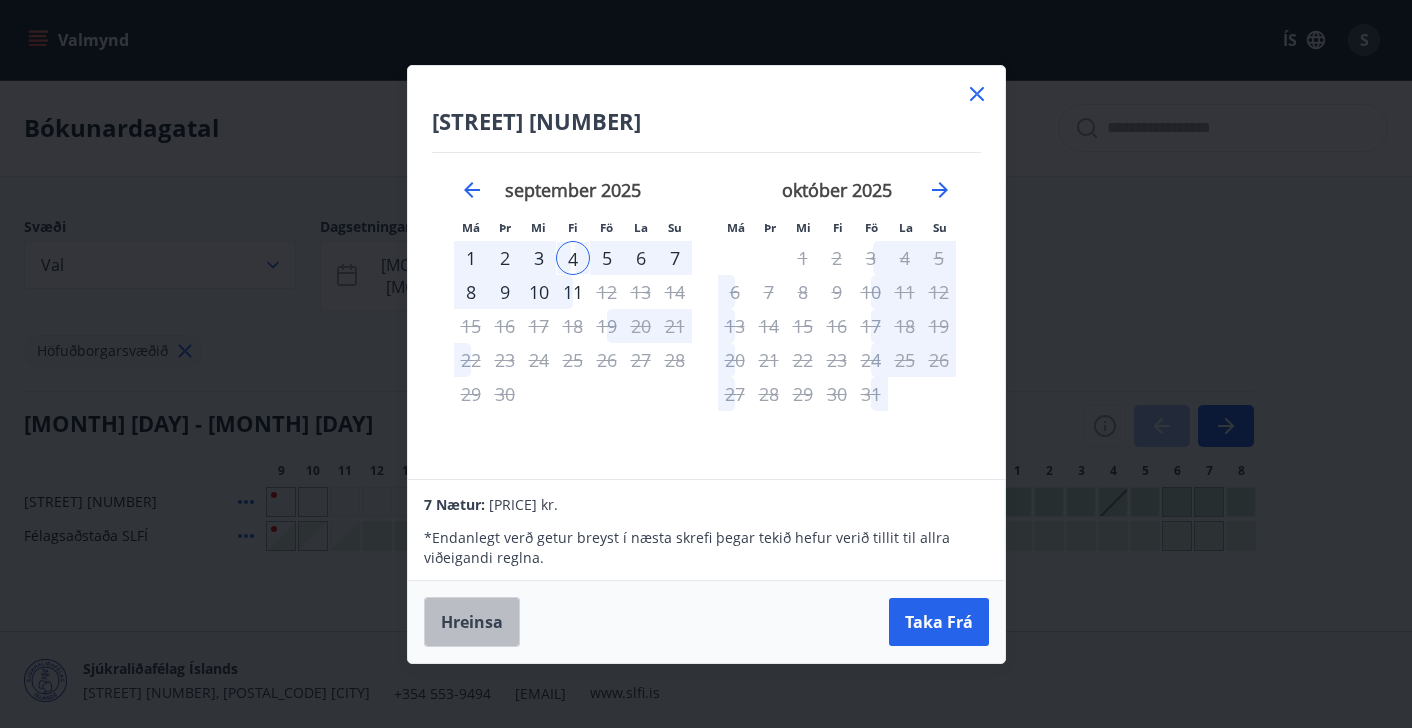 click on "Hreinsa" at bounding box center (472, 622) 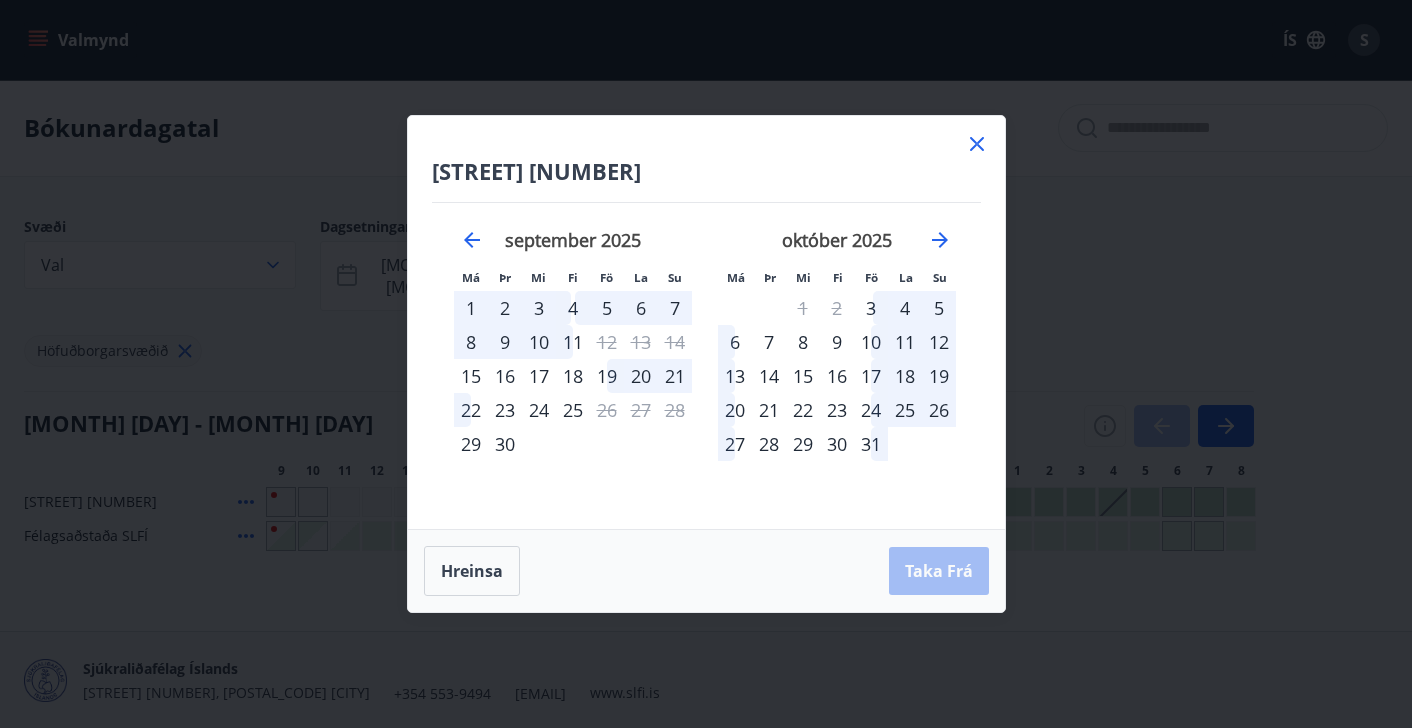 click on "2" at bounding box center (505, 308) 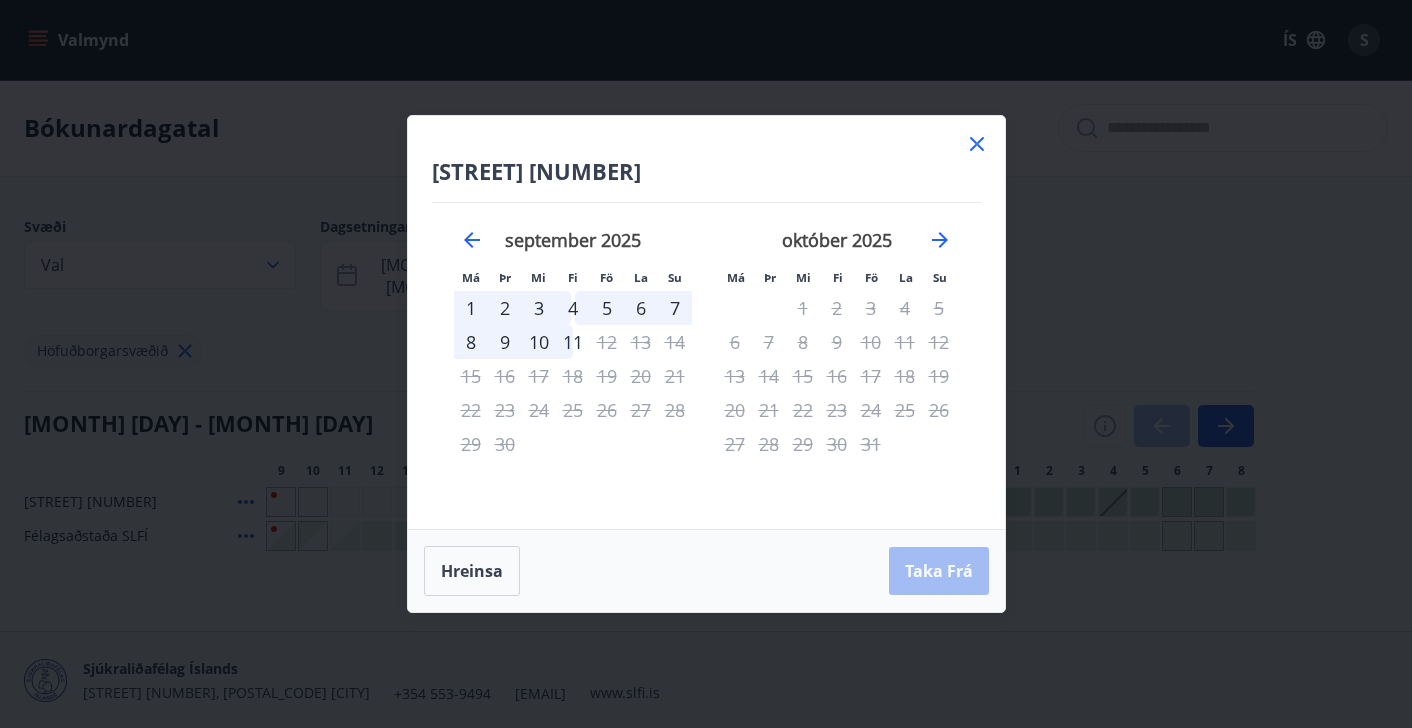 click on "8" at bounding box center [471, 342] 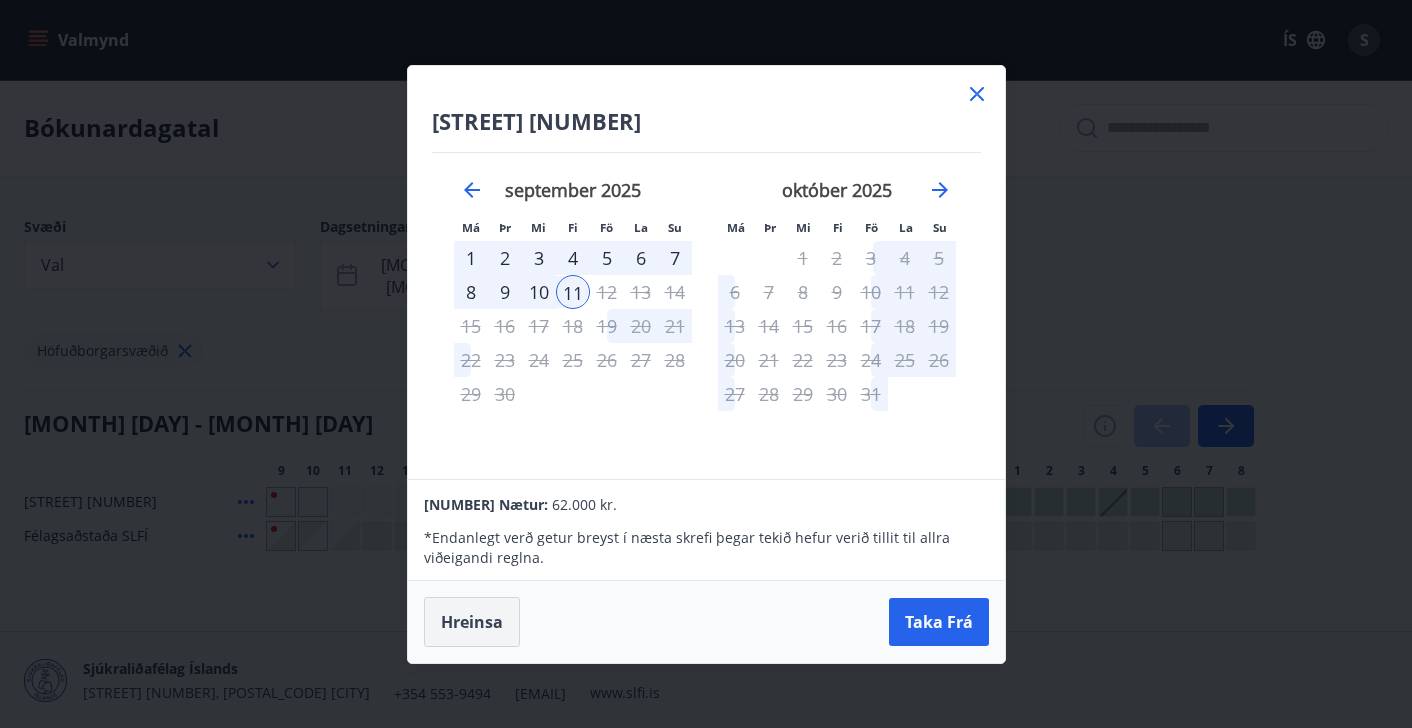 click on "Hreinsa" at bounding box center (472, 622) 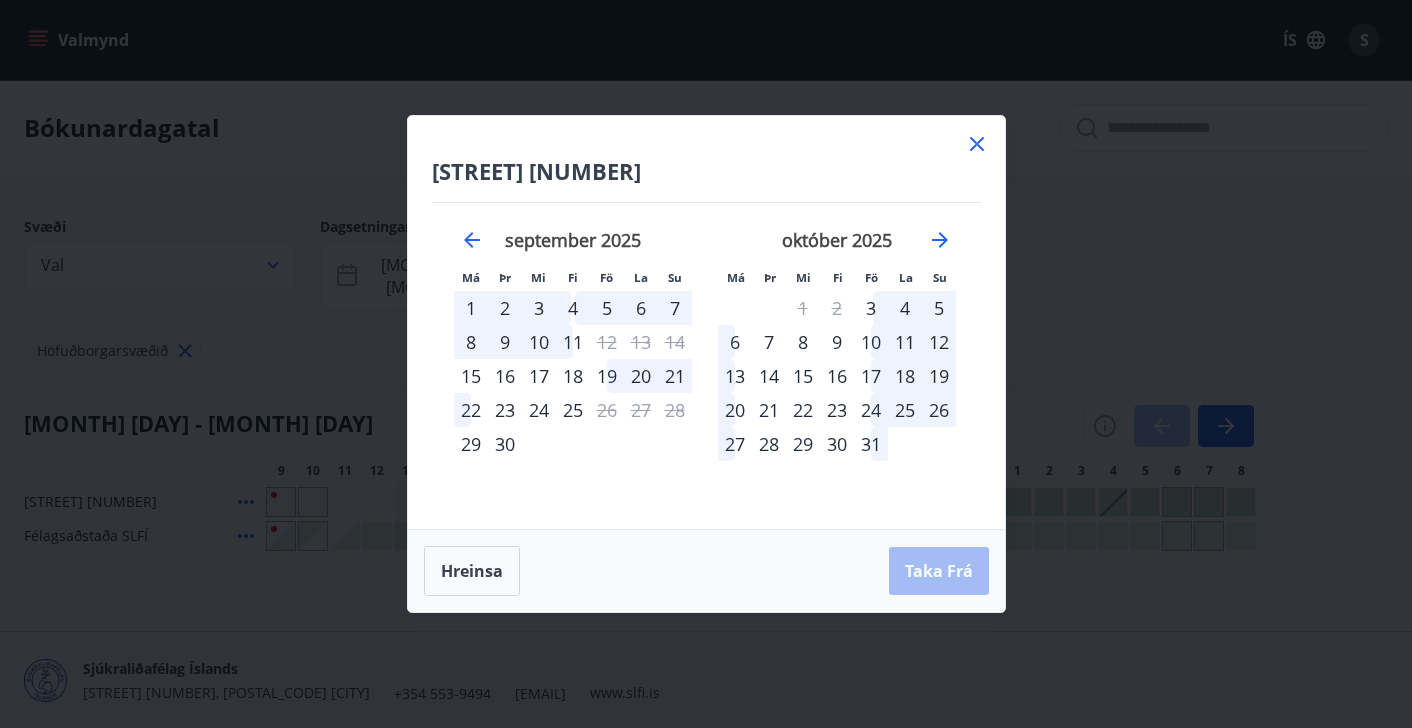 click on "2" at bounding box center [505, 308] 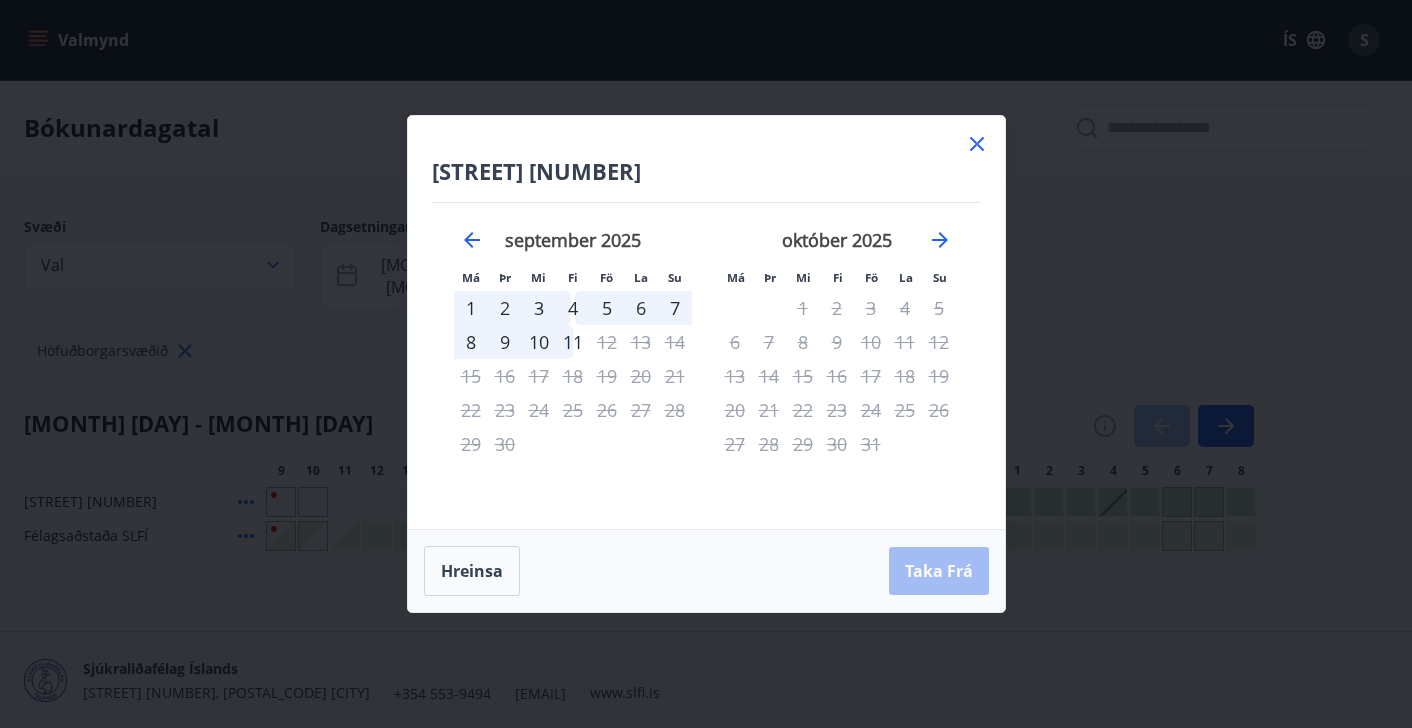 click on "8" at bounding box center [471, 342] 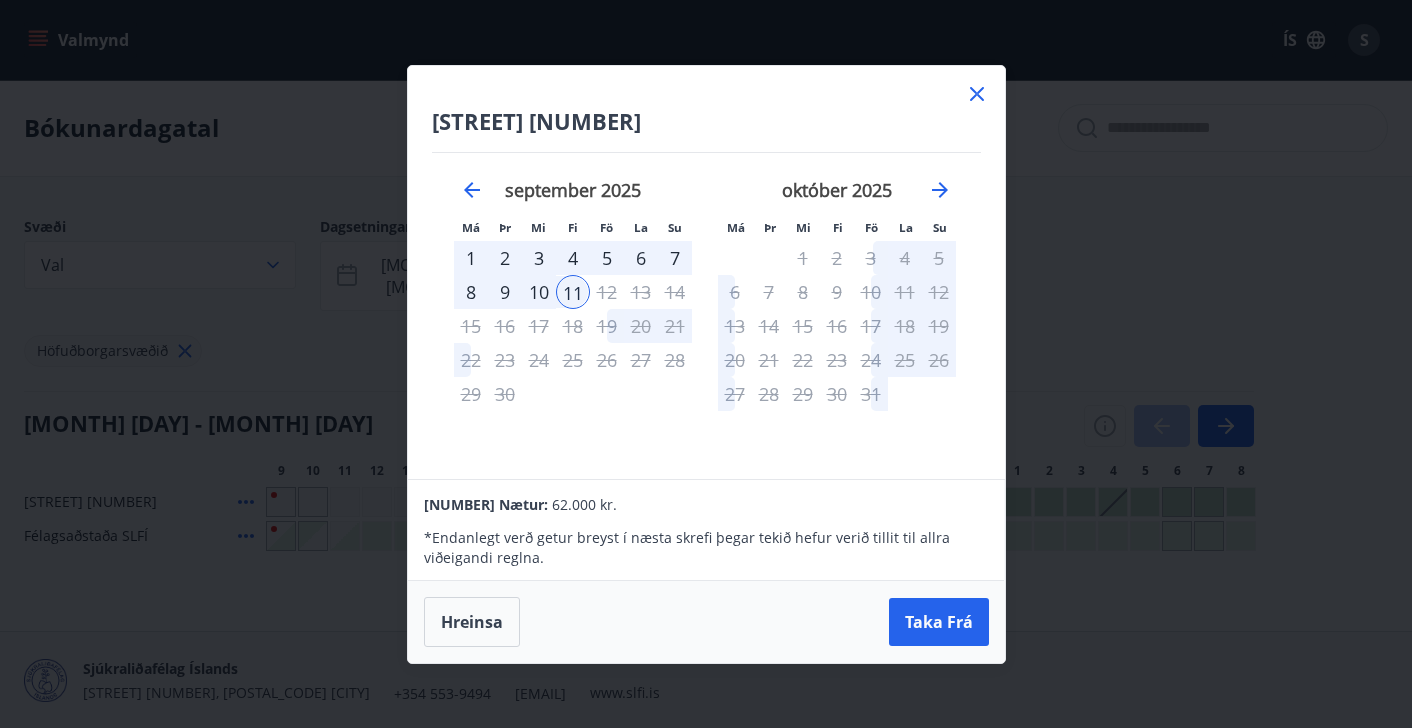 click on "8" at bounding box center (471, 292) 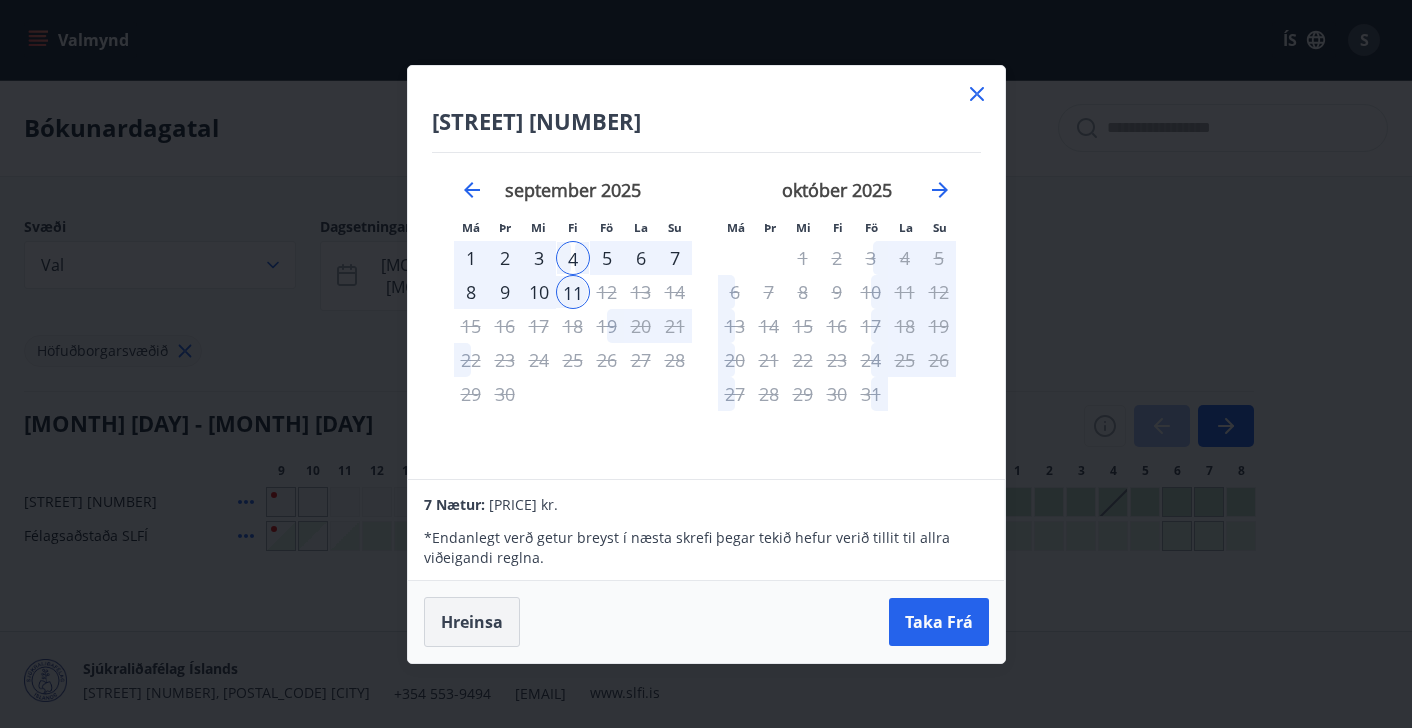 click on "Hreinsa" at bounding box center [472, 622] 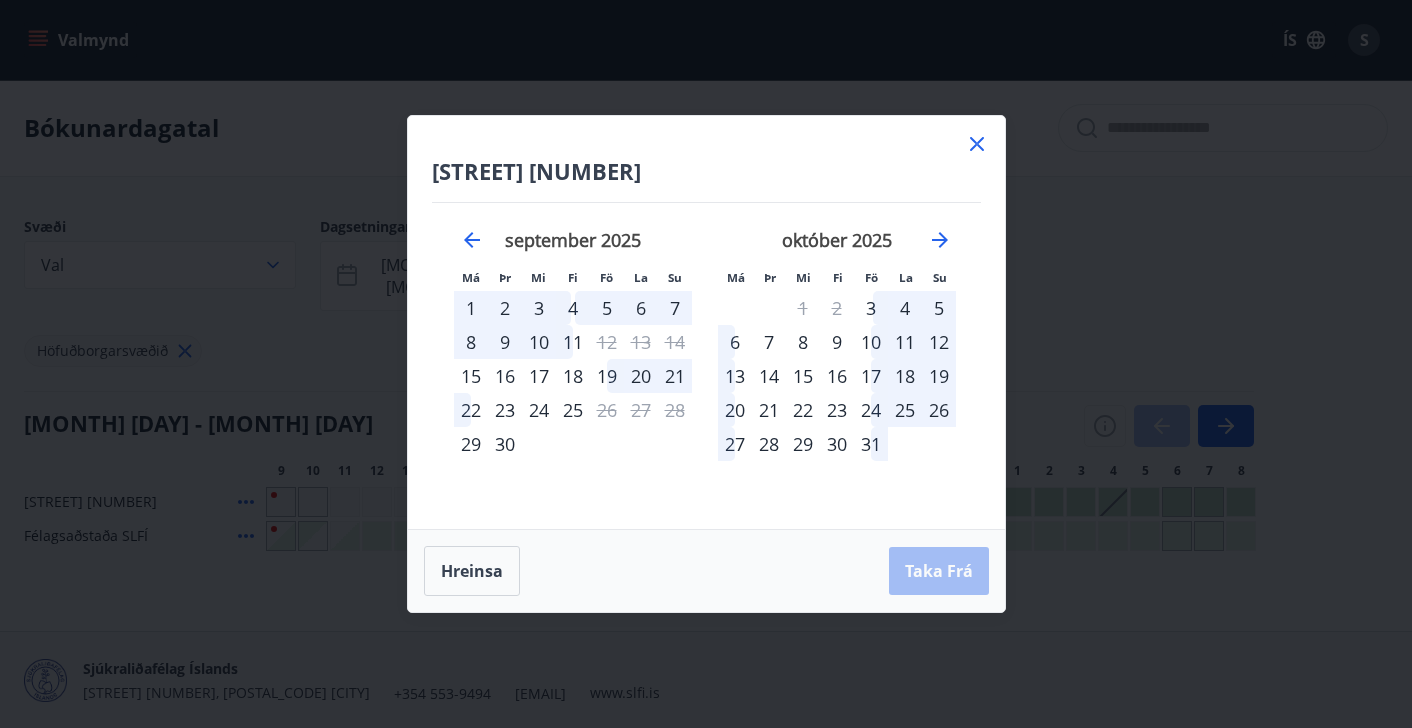 click on "2" at bounding box center [505, 308] 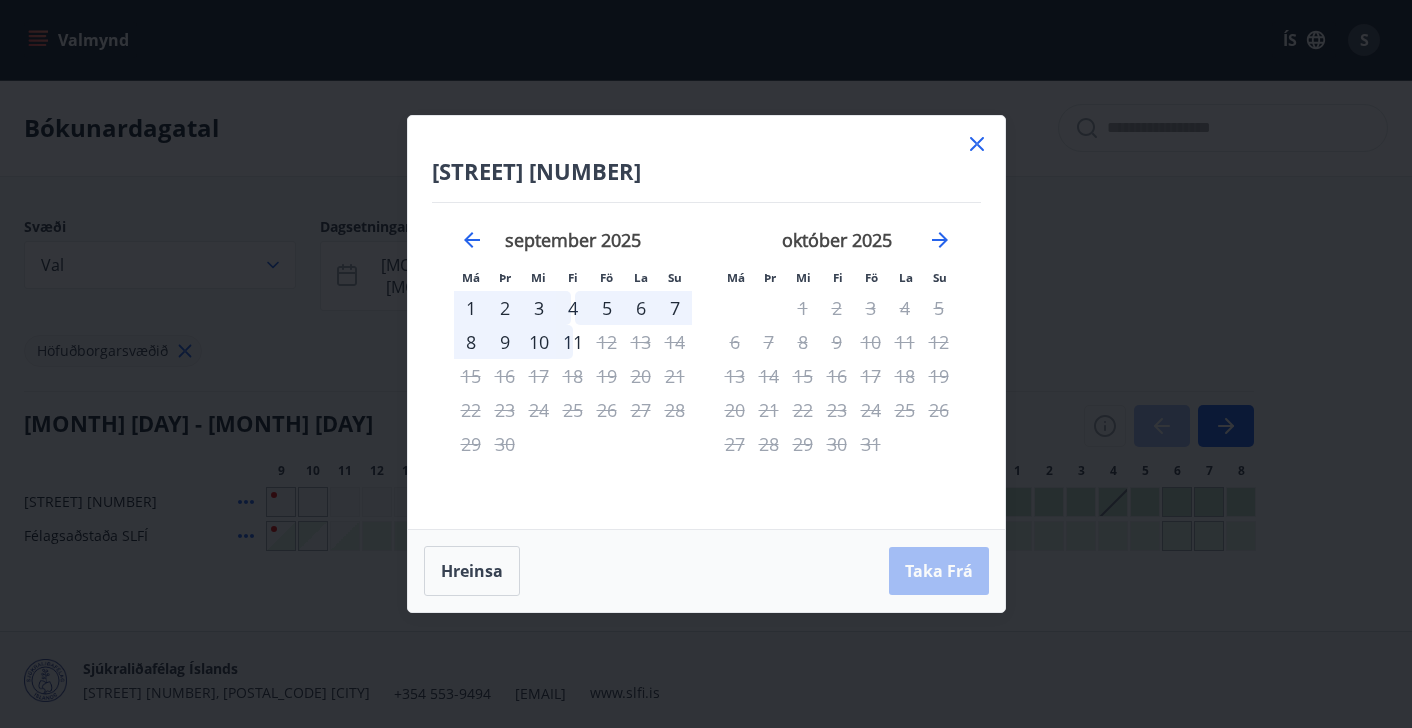 click on "8" at bounding box center [471, 342] 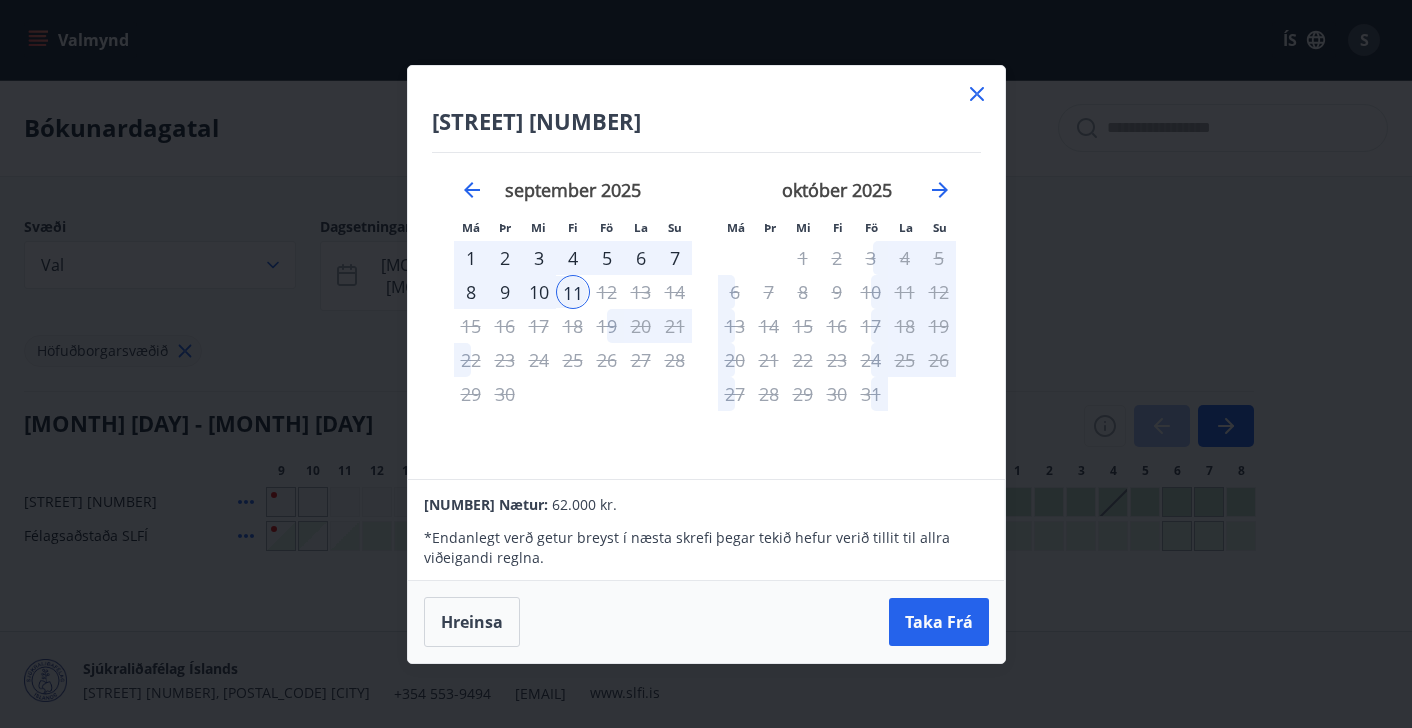 click on "2" at bounding box center (505, 258) 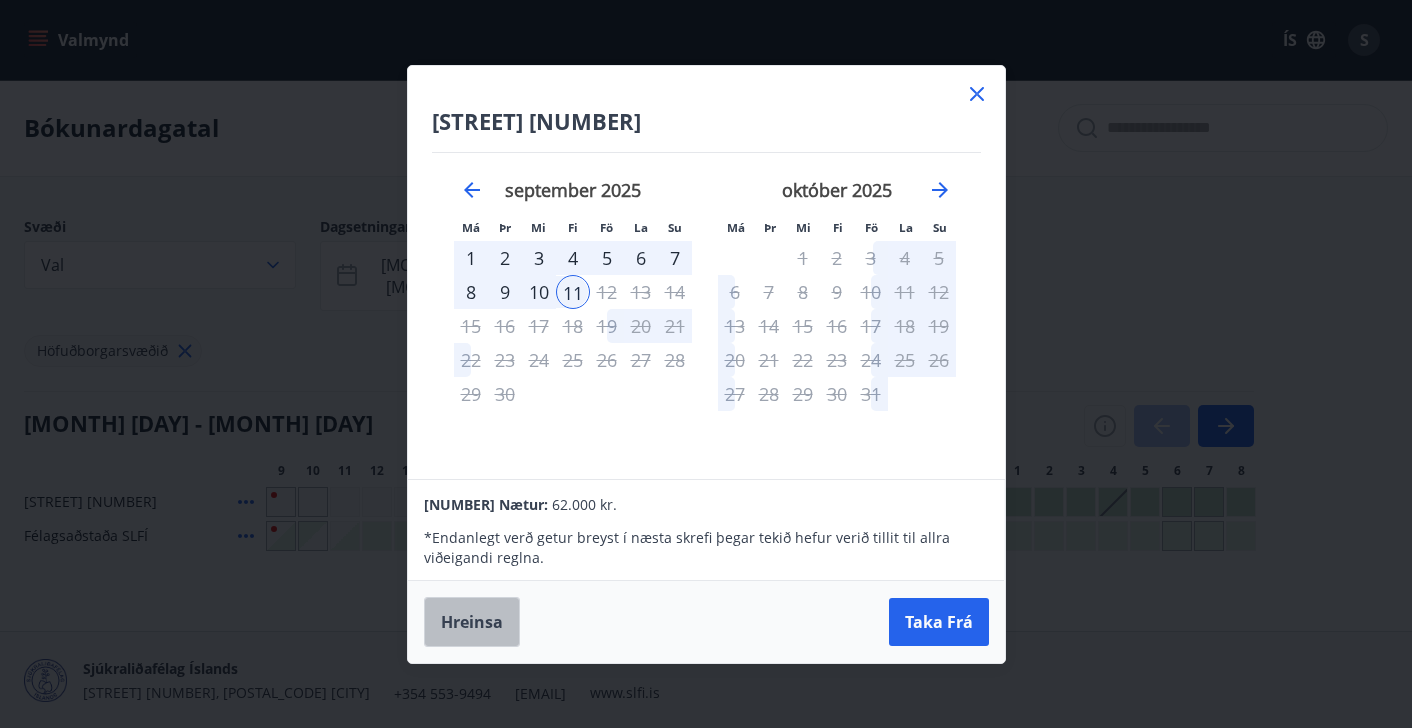 click on "Hreinsa" at bounding box center [472, 622] 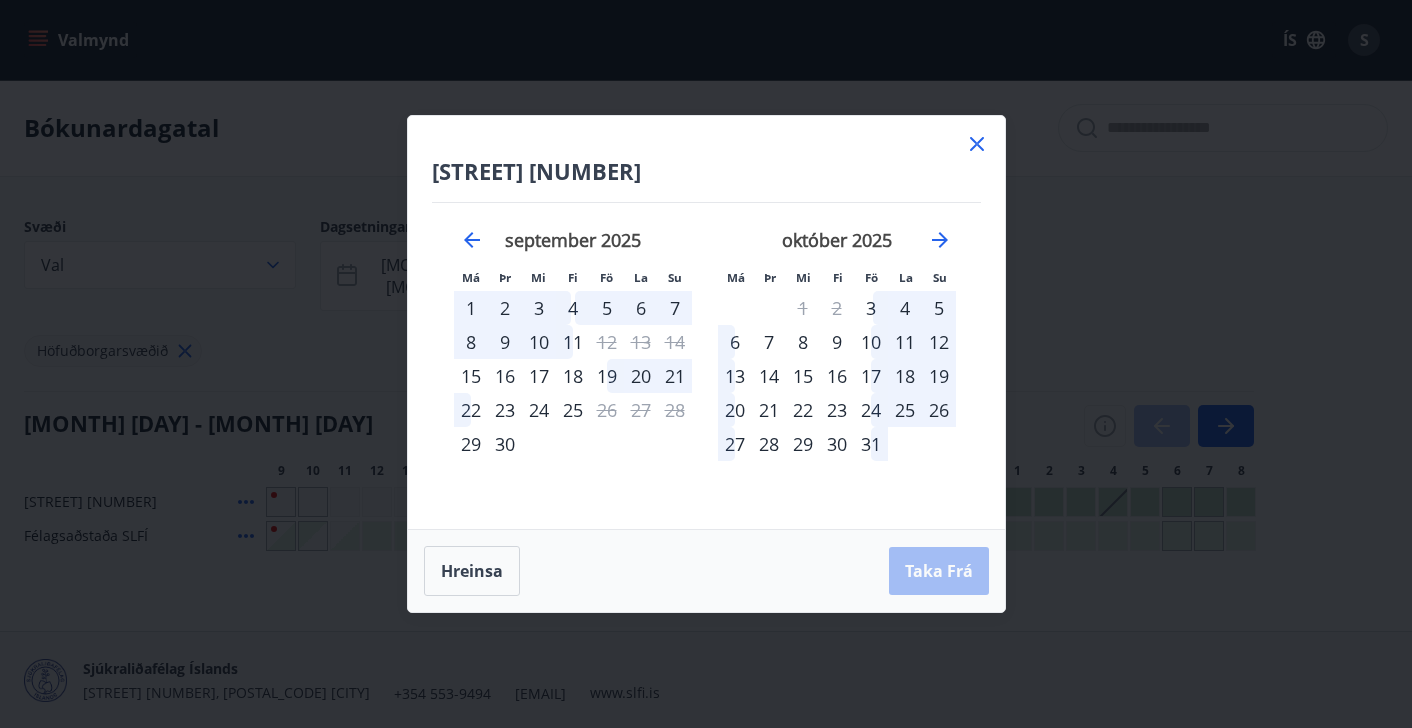 click 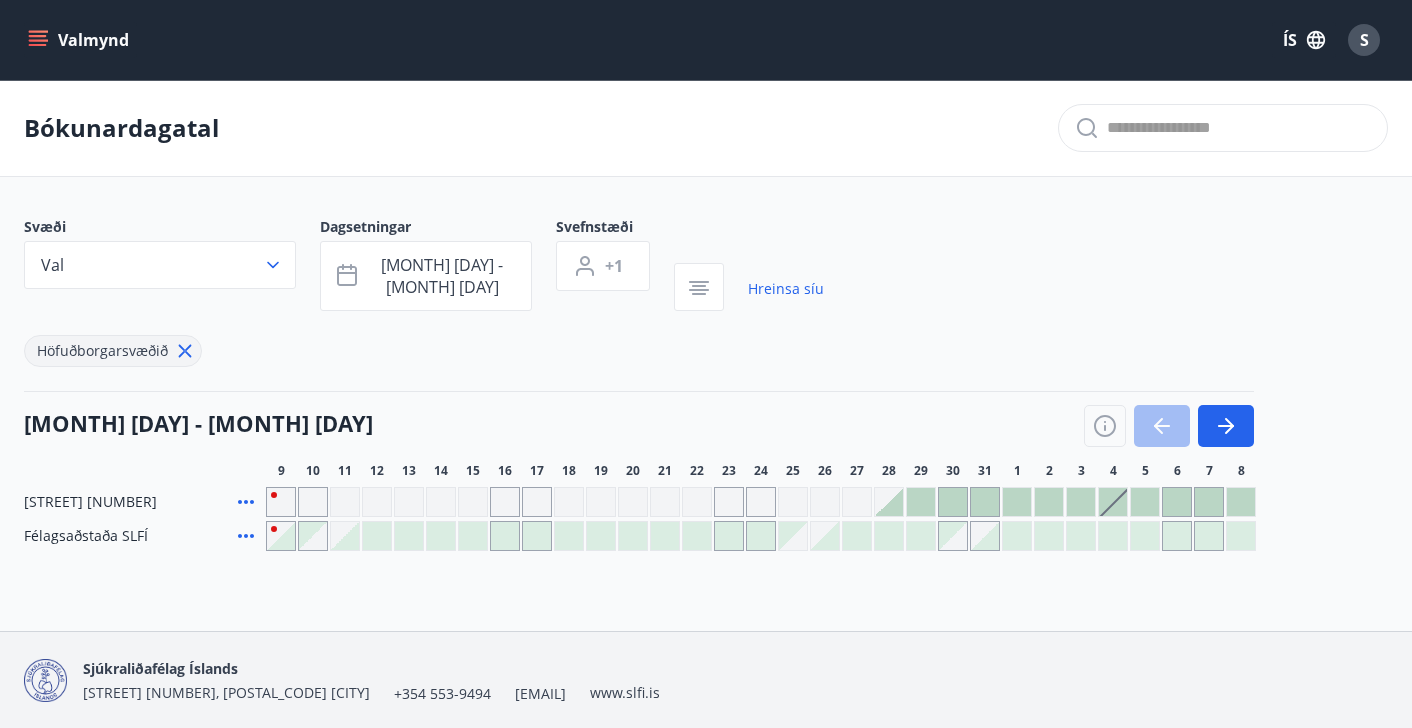 click at bounding box center [1049, 502] 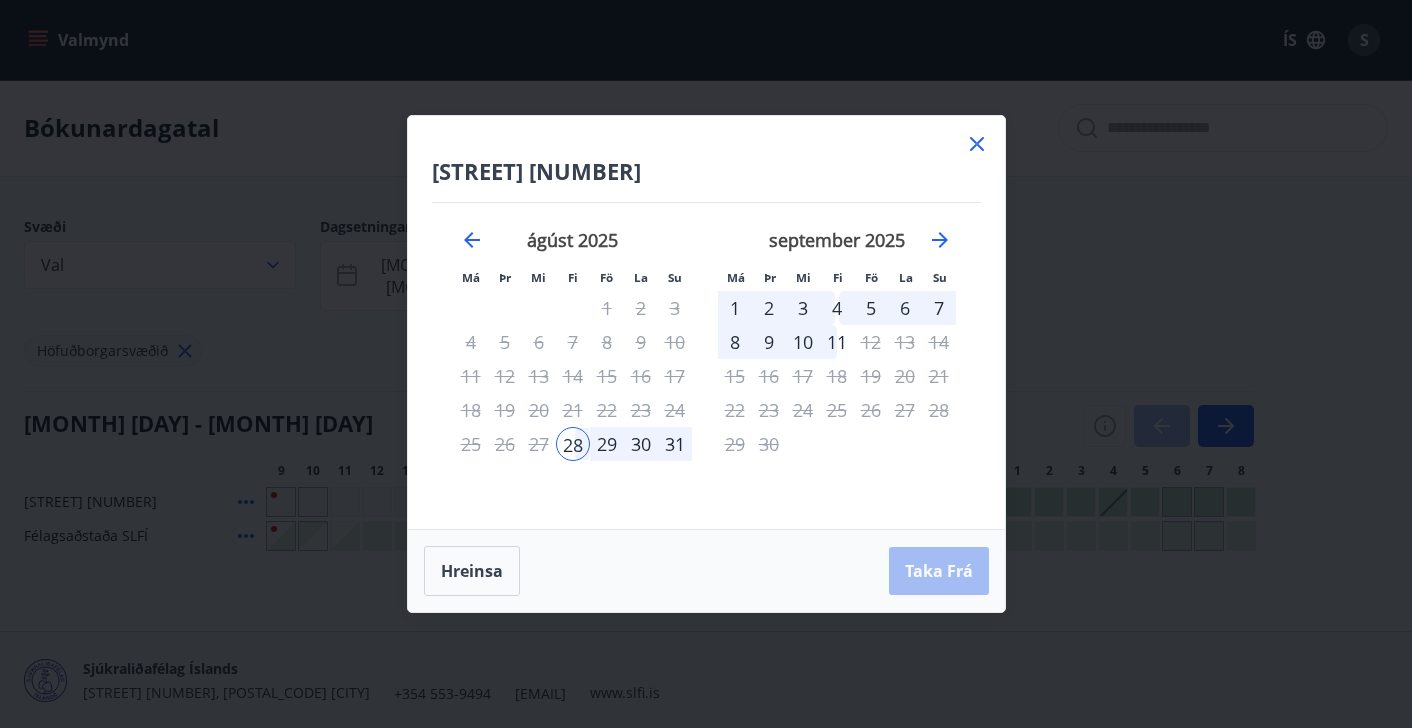 click on "8" at bounding box center (735, 342) 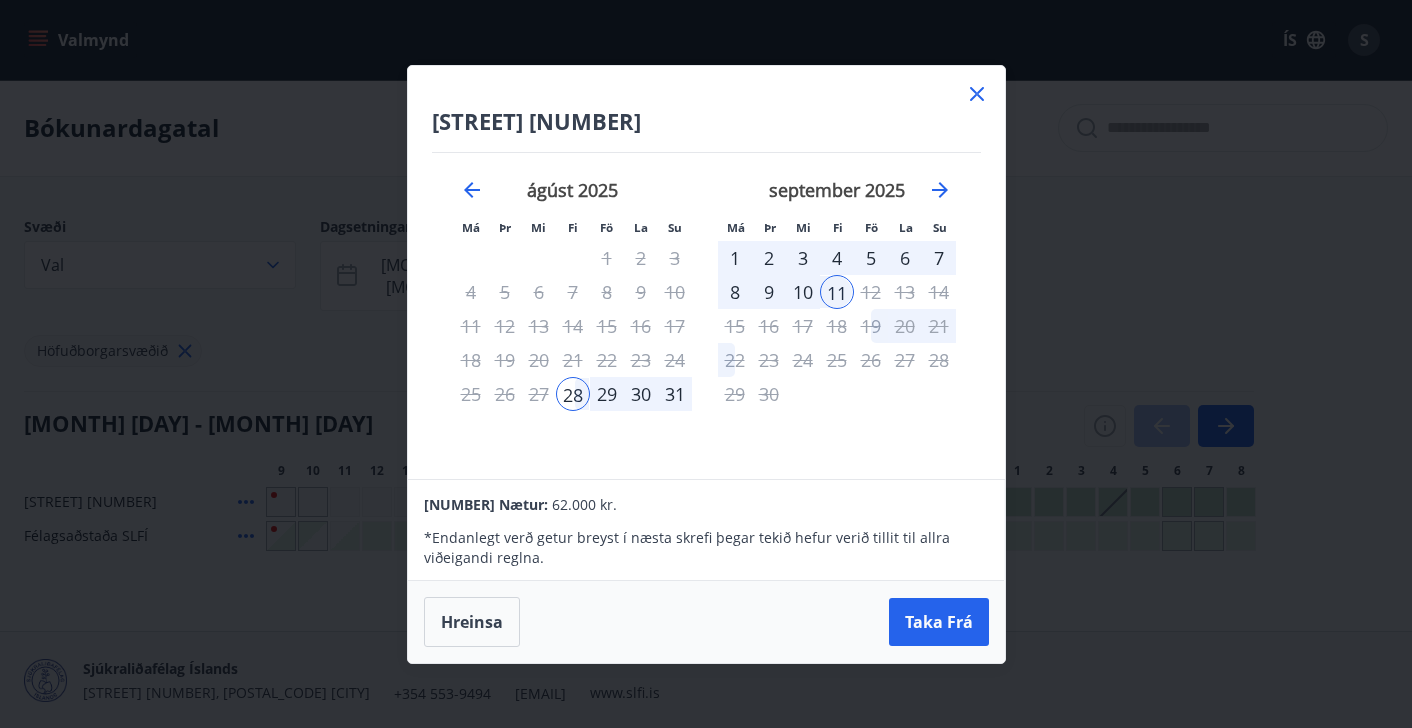 click 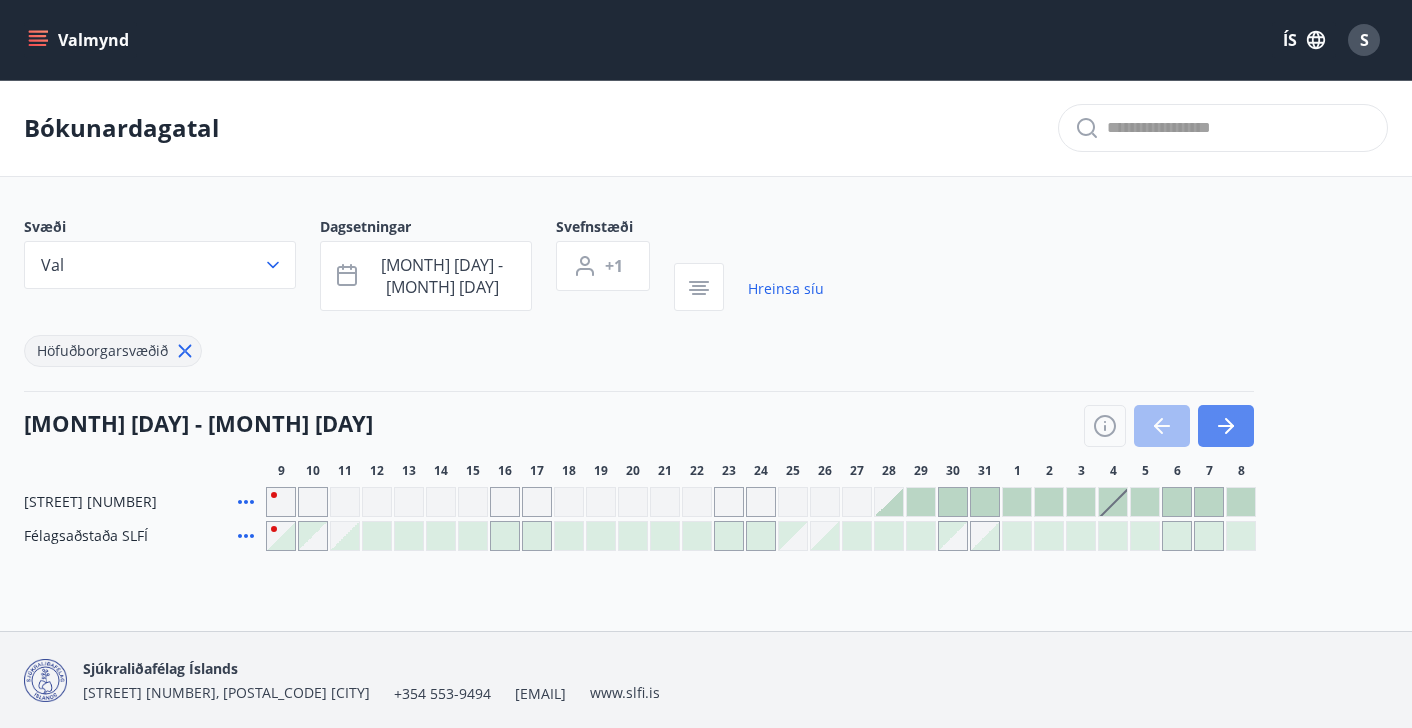 click 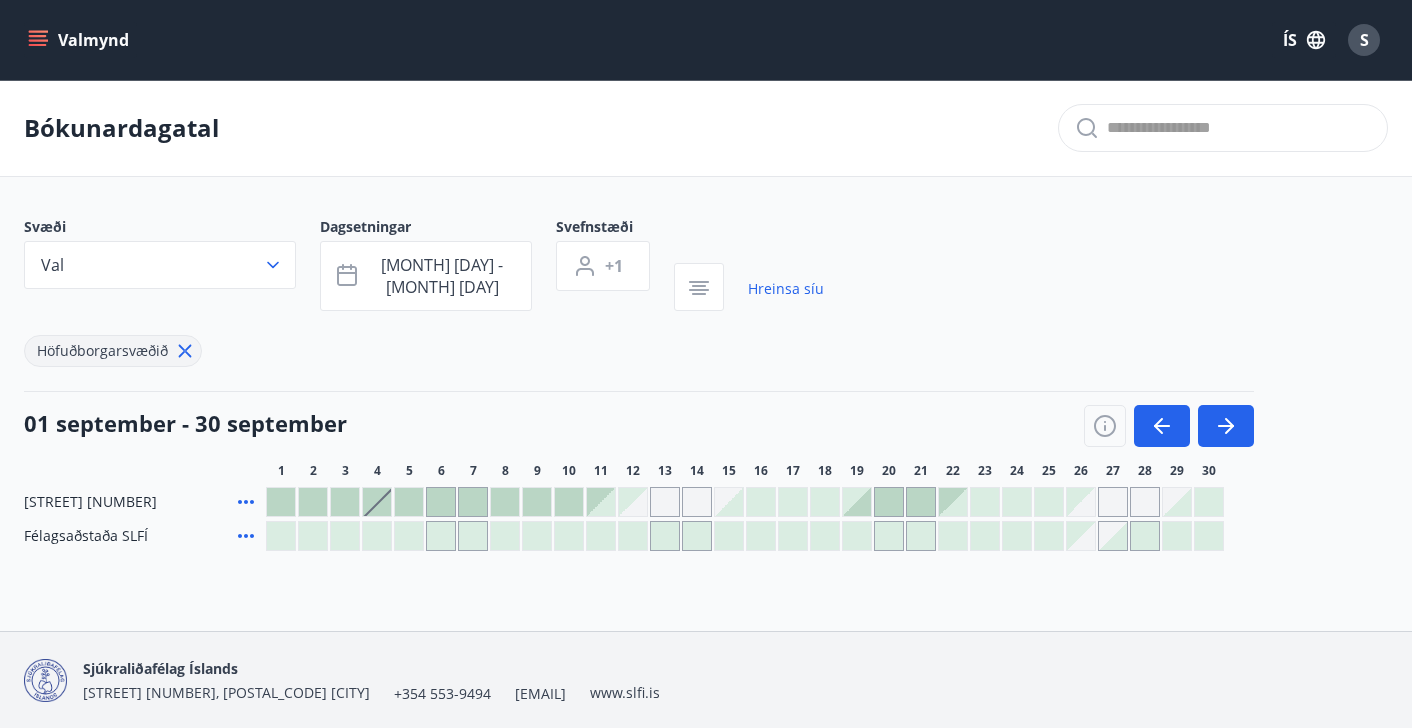 click at bounding box center [313, 502] 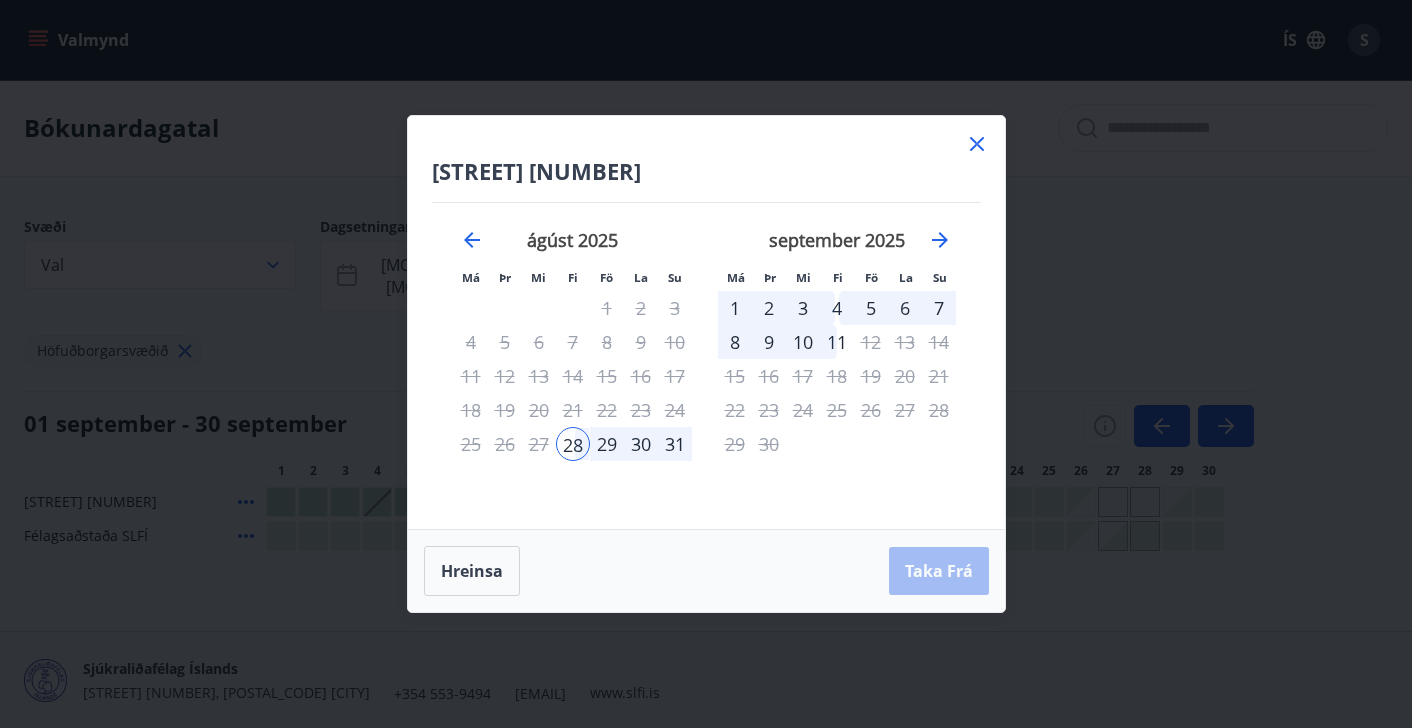 click on "8" at bounding box center [735, 342] 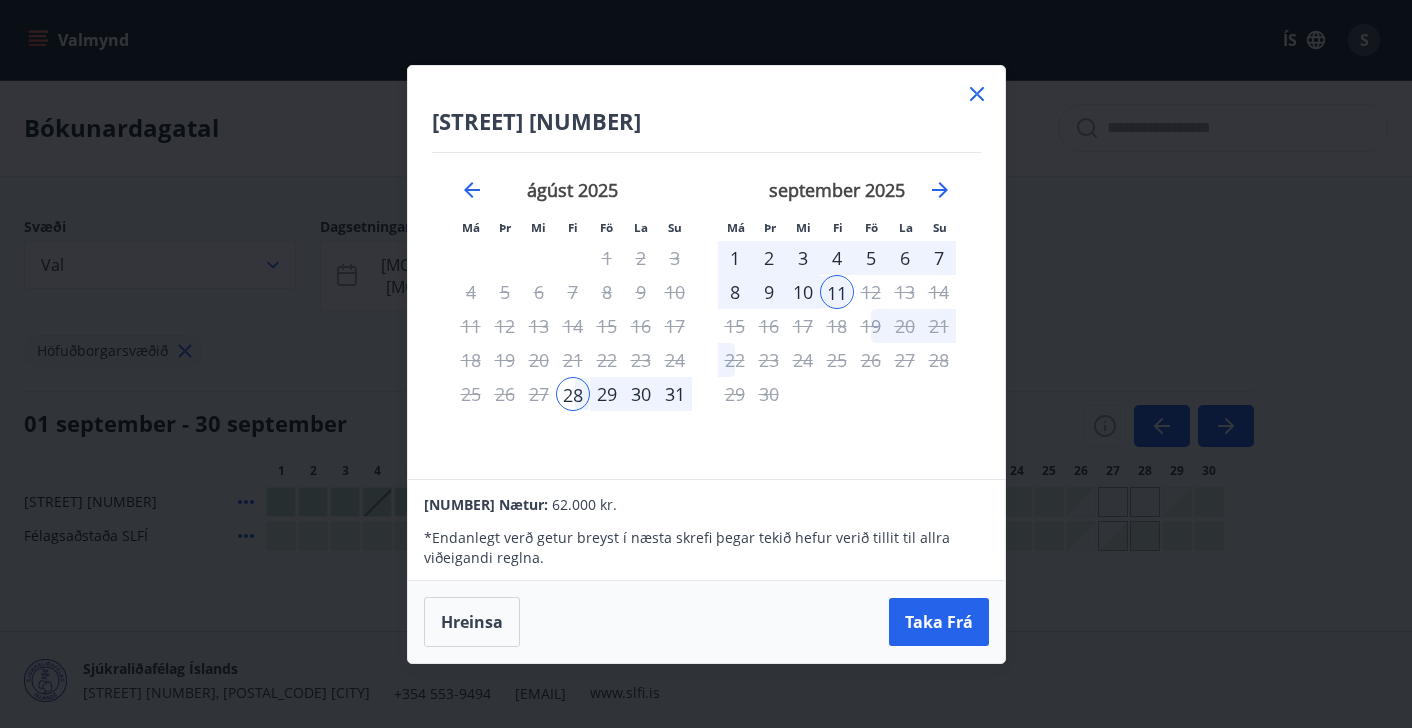 click on "[STREET] [NUMBER] Má Þr Mi Fi Fö La Su Má Þr Mi Fi Fö La Su [MONTH] [YEAR] 1 2 3 4 5 6 7 8 9 10 11 12 13 14 15 16 17 18 19 20 21 22 23 24 25 26 27 28 29 30 31 [MONTH] [YEAR] 1 2 3 4 5 6 7 8 9 10 11 12 13 14 15 16 17 18 19 20 21 22 23 24 25 26 27 28 29 30 31 [MONTH] [YEAR] 1 2 3 4 5 6 7 8 9 10 11 12 13 14 15 16 17 18 19 20 21 22 23 24 25 26 27 28 29 30 [MONTH] [YEAR] 1 2 3 4 5 6 7 8 9 10 11 12 13 14 15 16 17 18 19 20 21 22 23 24 25 26 27 28 29 30 31" at bounding box center [706, 272] 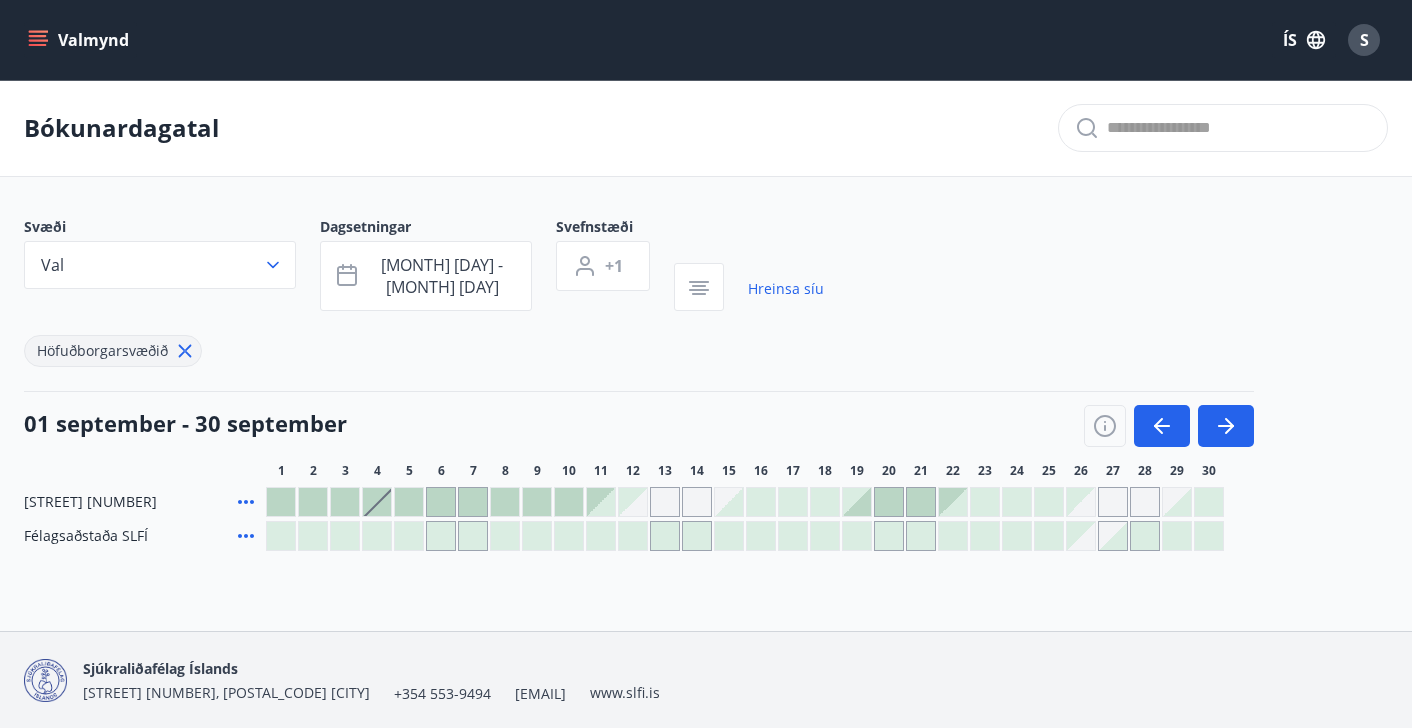 click at bounding box center (377, 502) 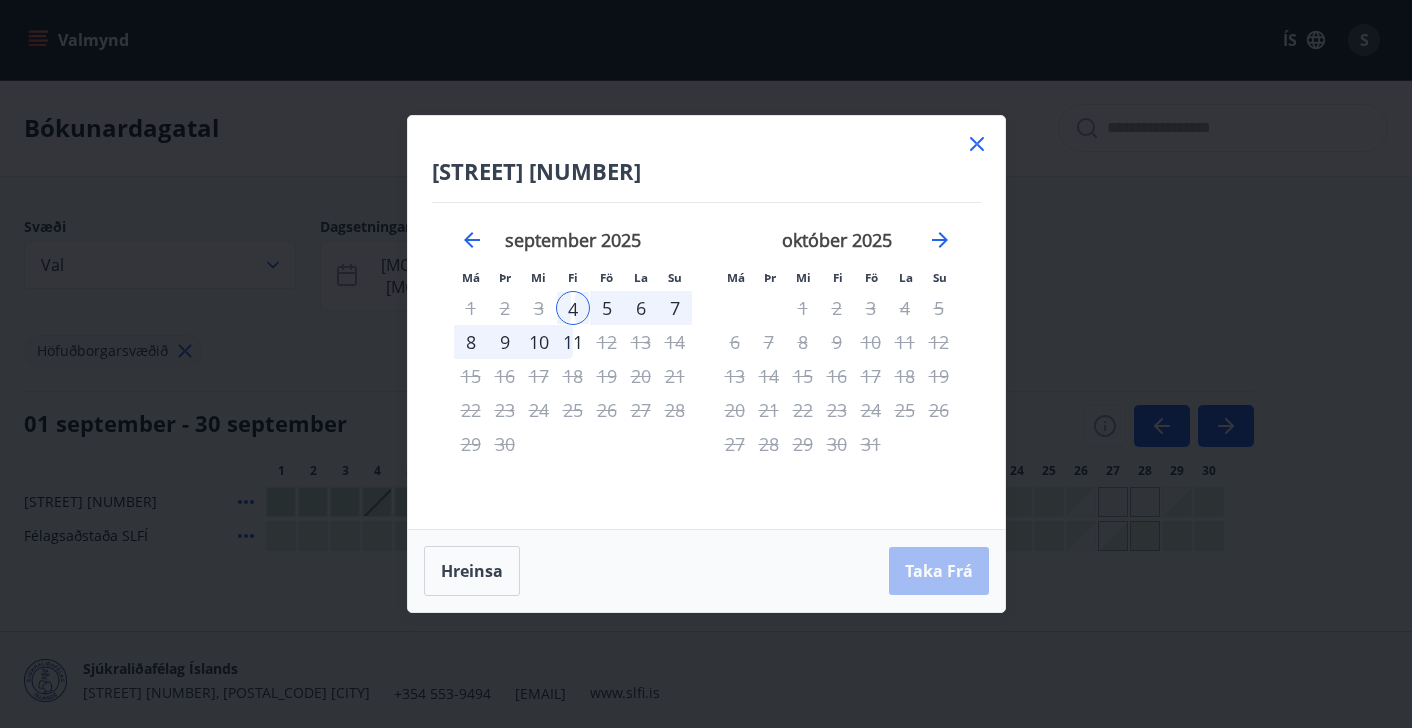 click on "4" at bounding box center [573, 308] 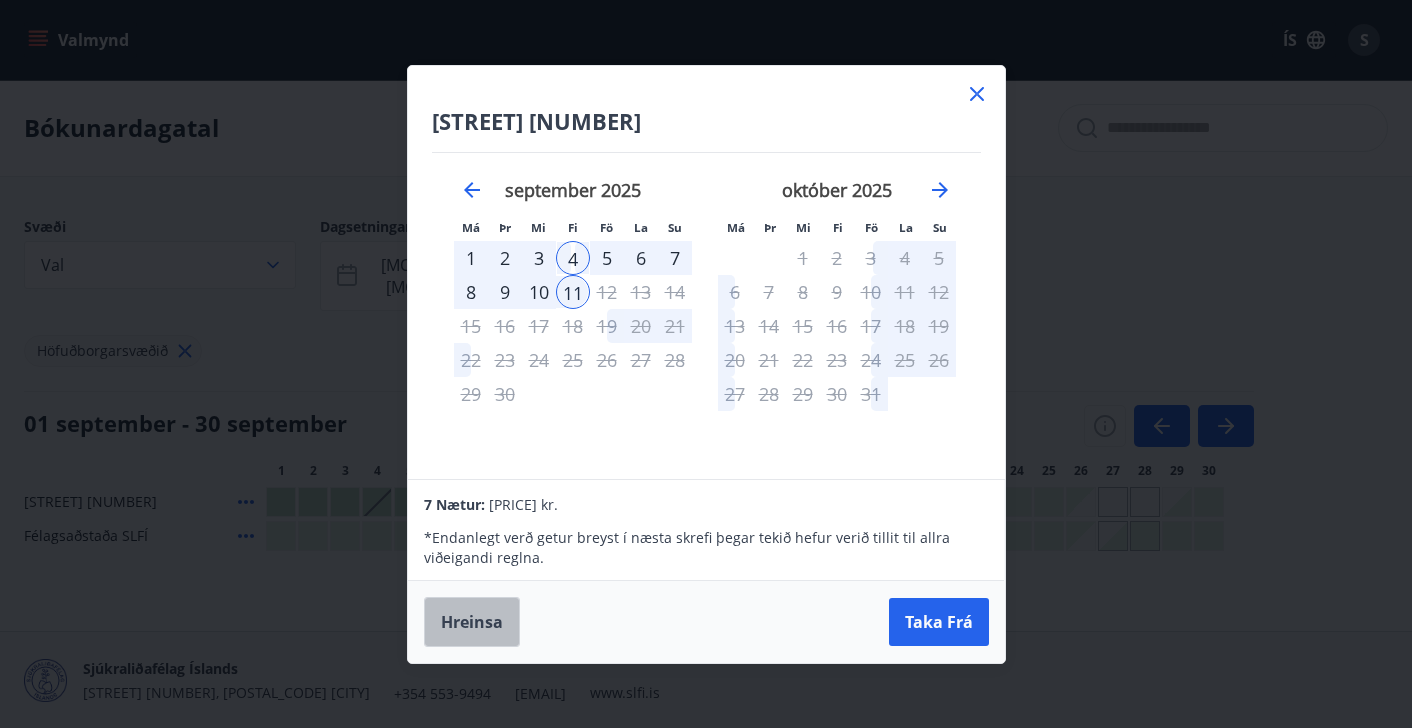 click on "Hreinsa" at bounding box center (472, 622) 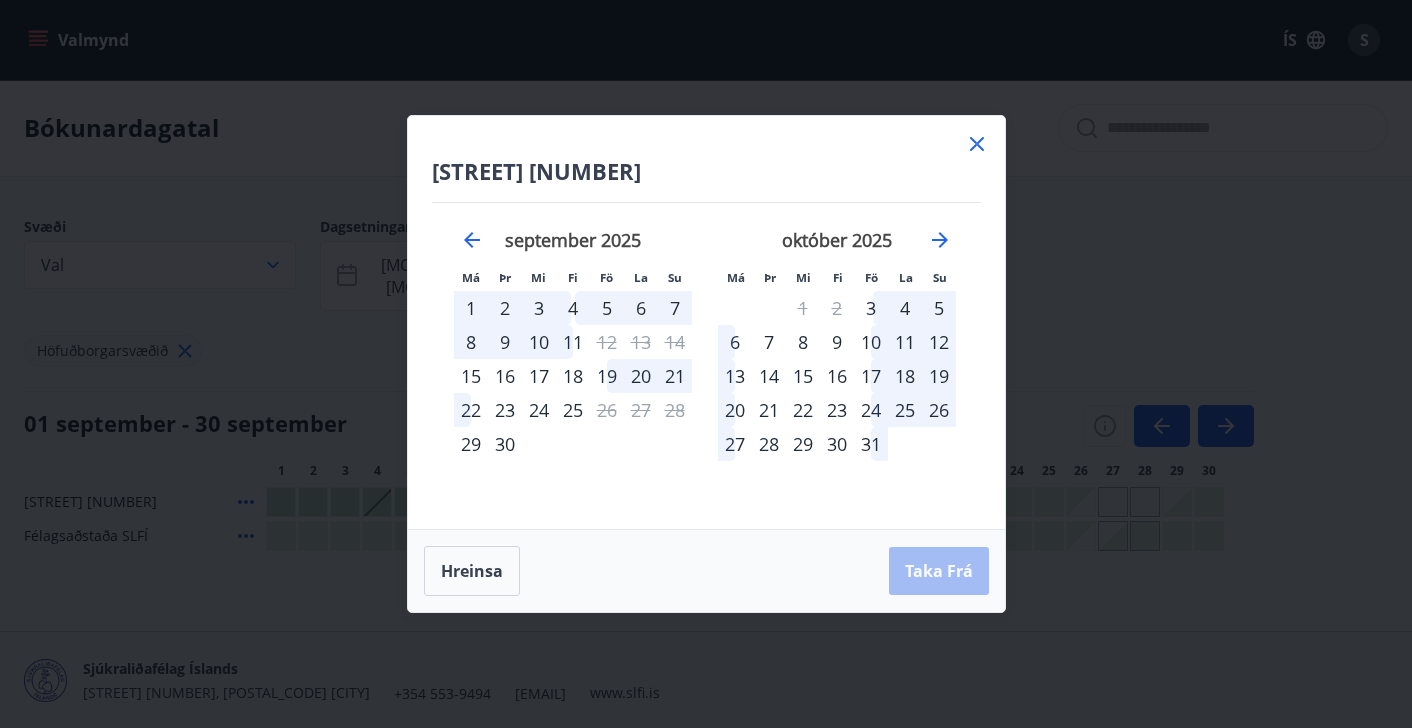 click 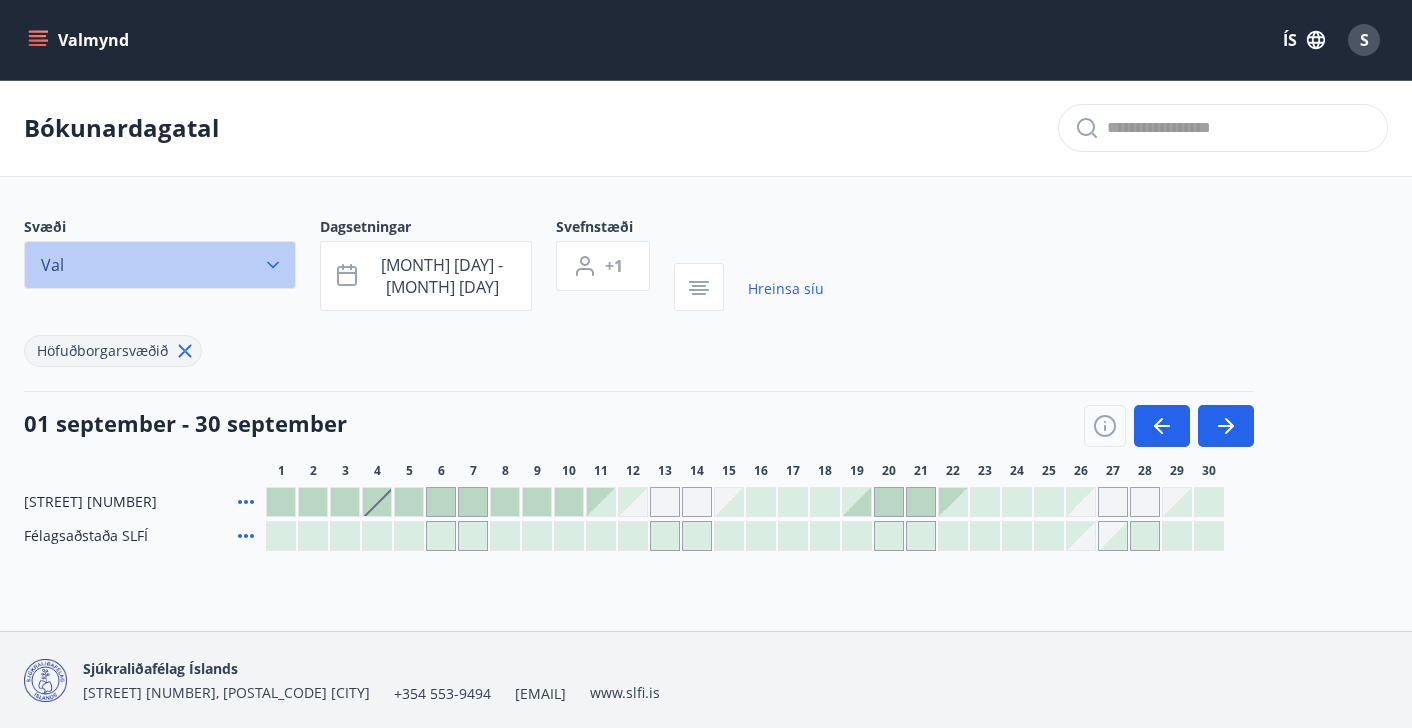 click 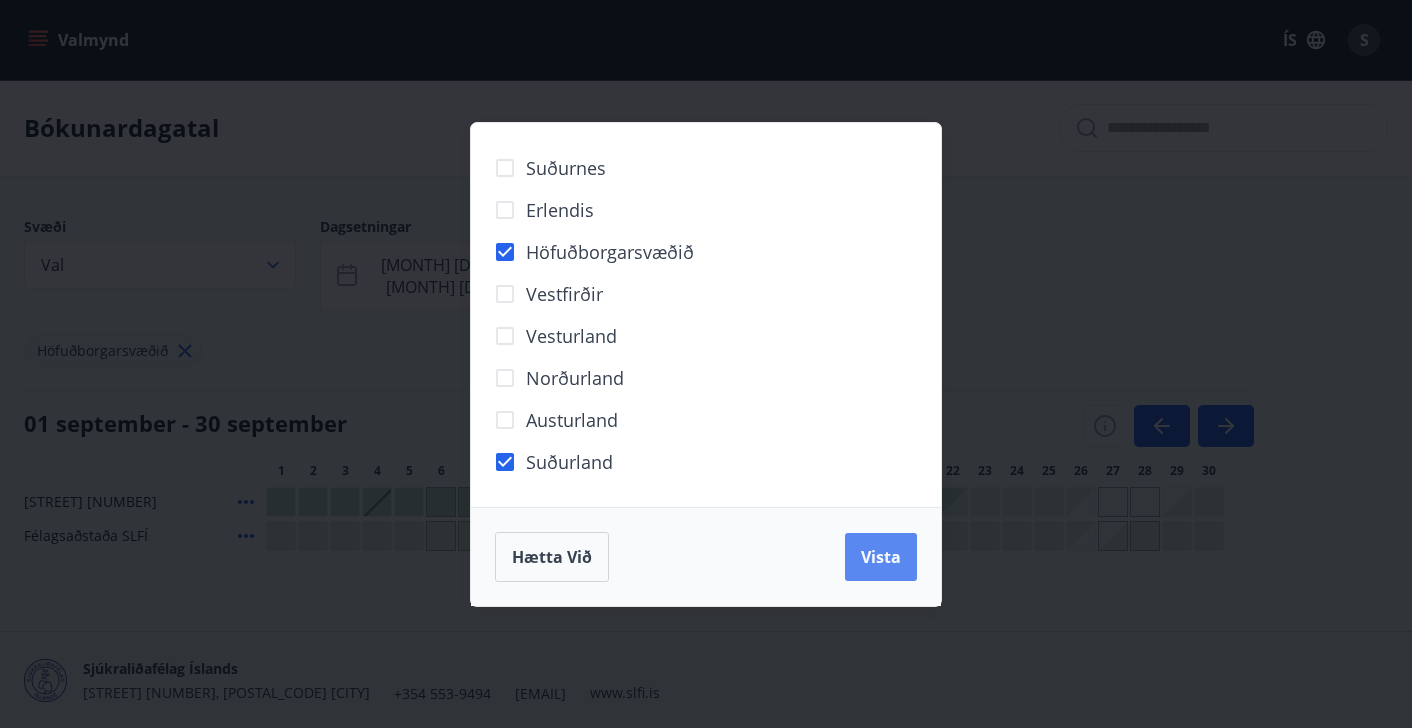 click on "Vista" at bounding box center (881, 557) 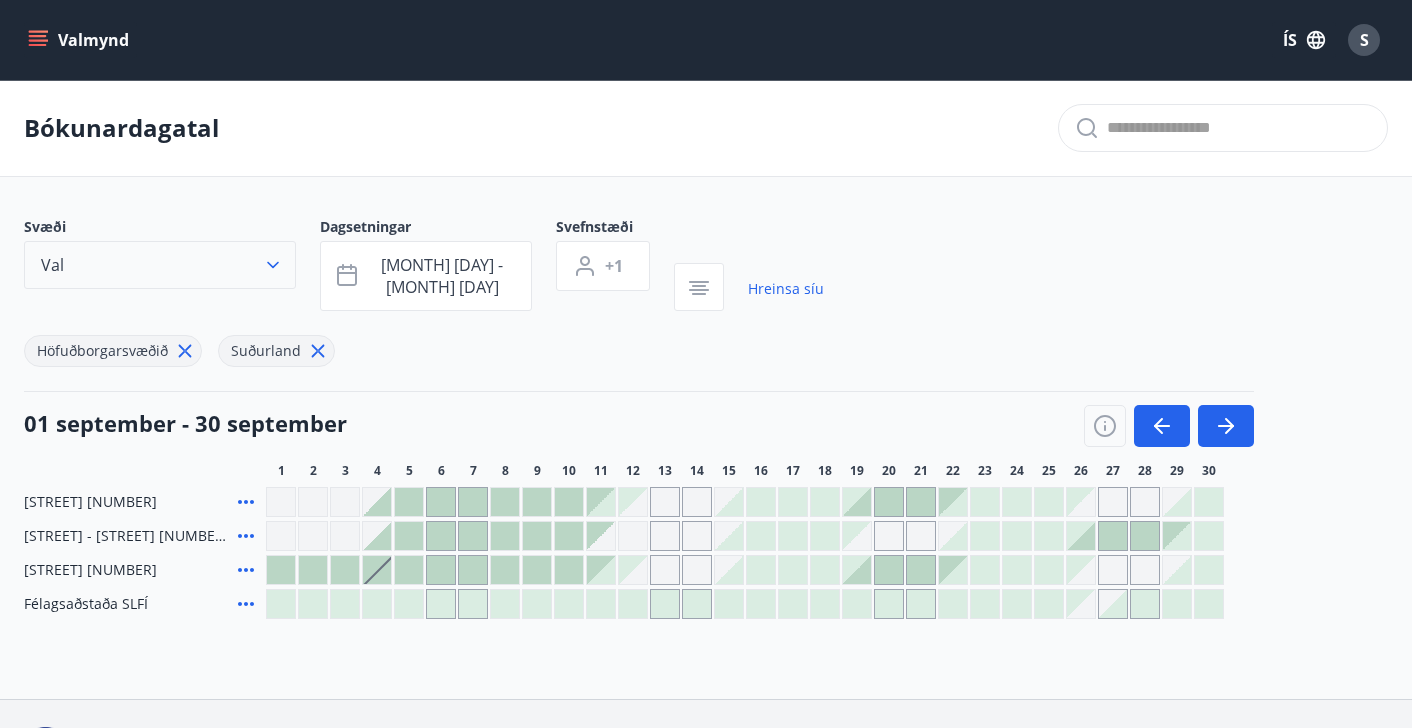 click 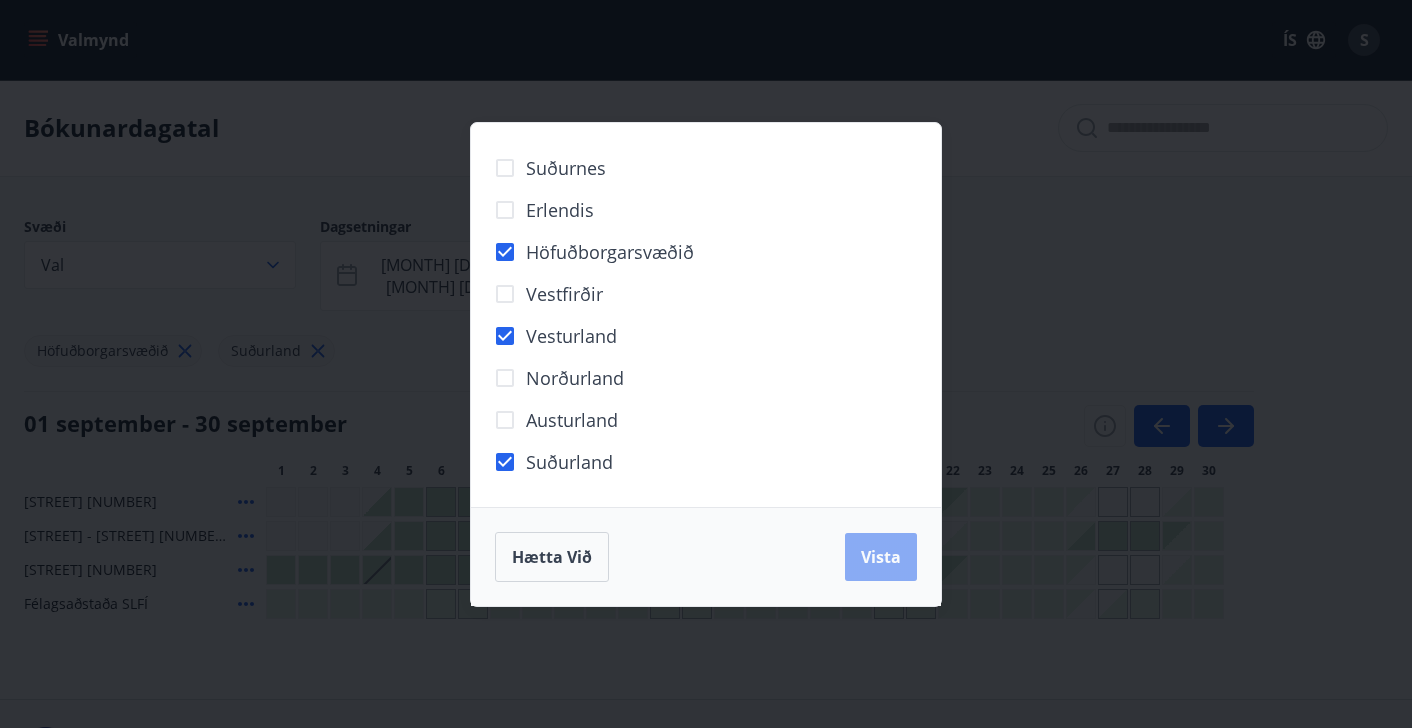 click on "Vista" at bounding box center (881, 557) 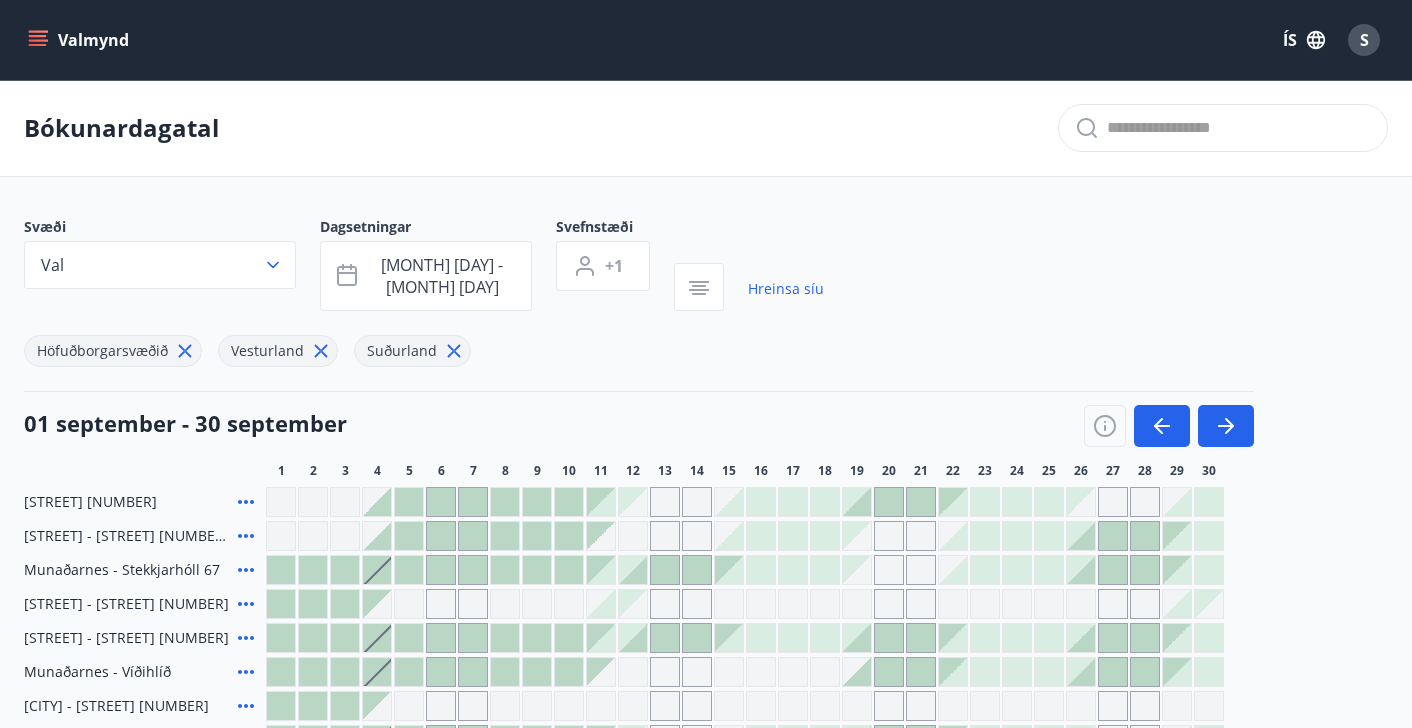 type 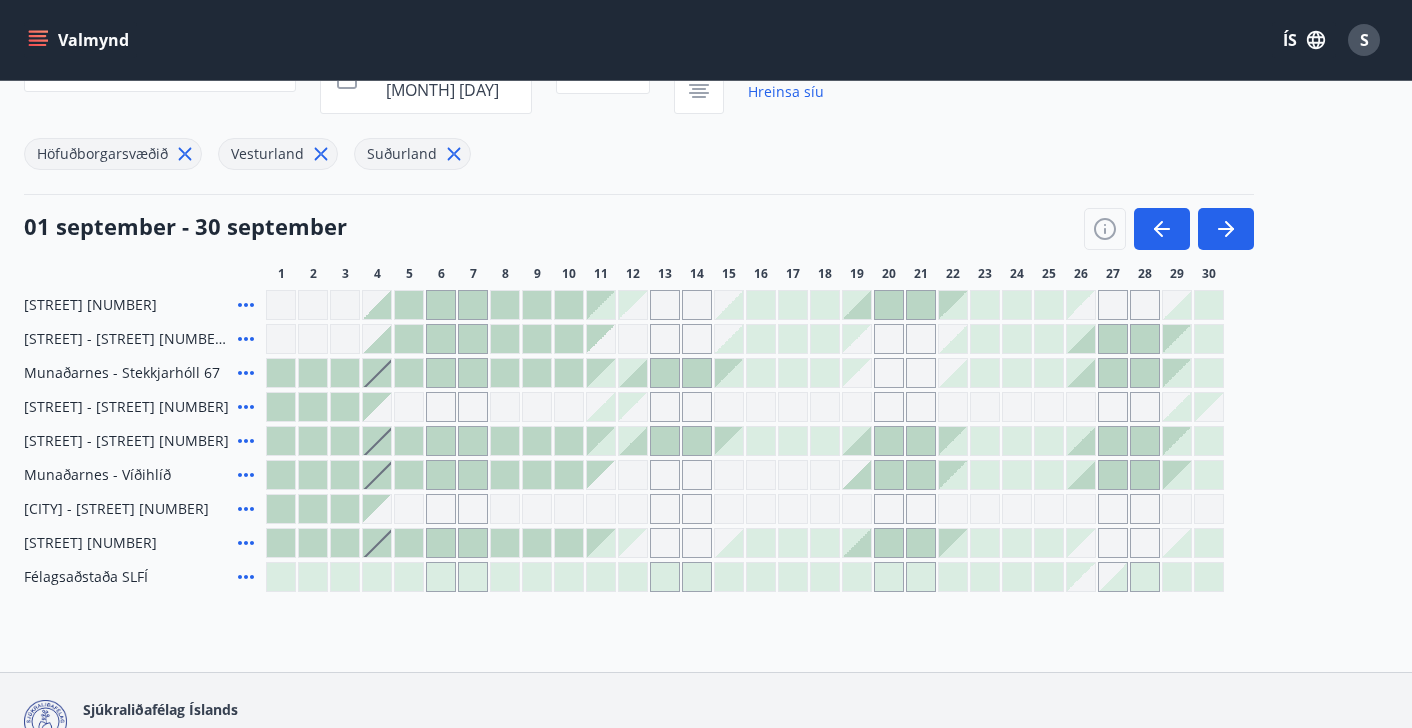 scroll, scrollTop: 191, scrollLeft: 0, axis: vertical 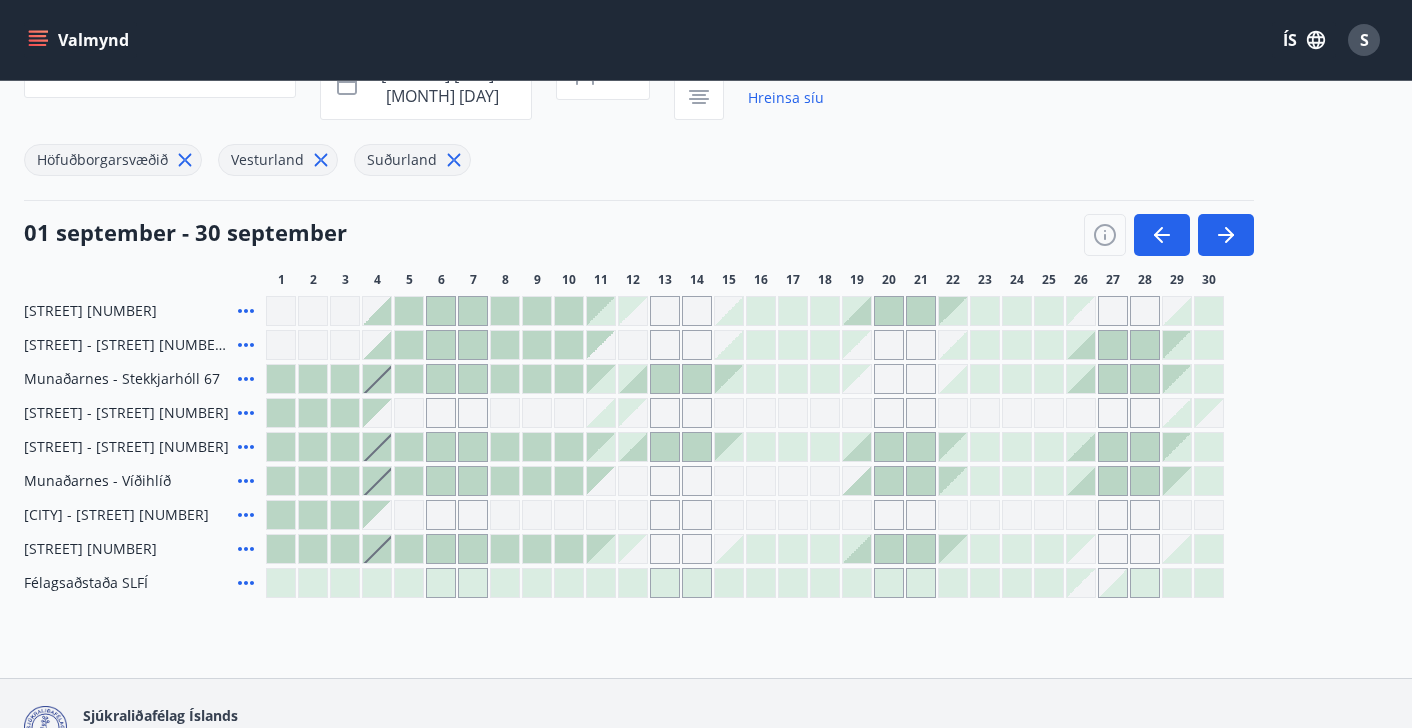 click at bounding box center [281, 549] 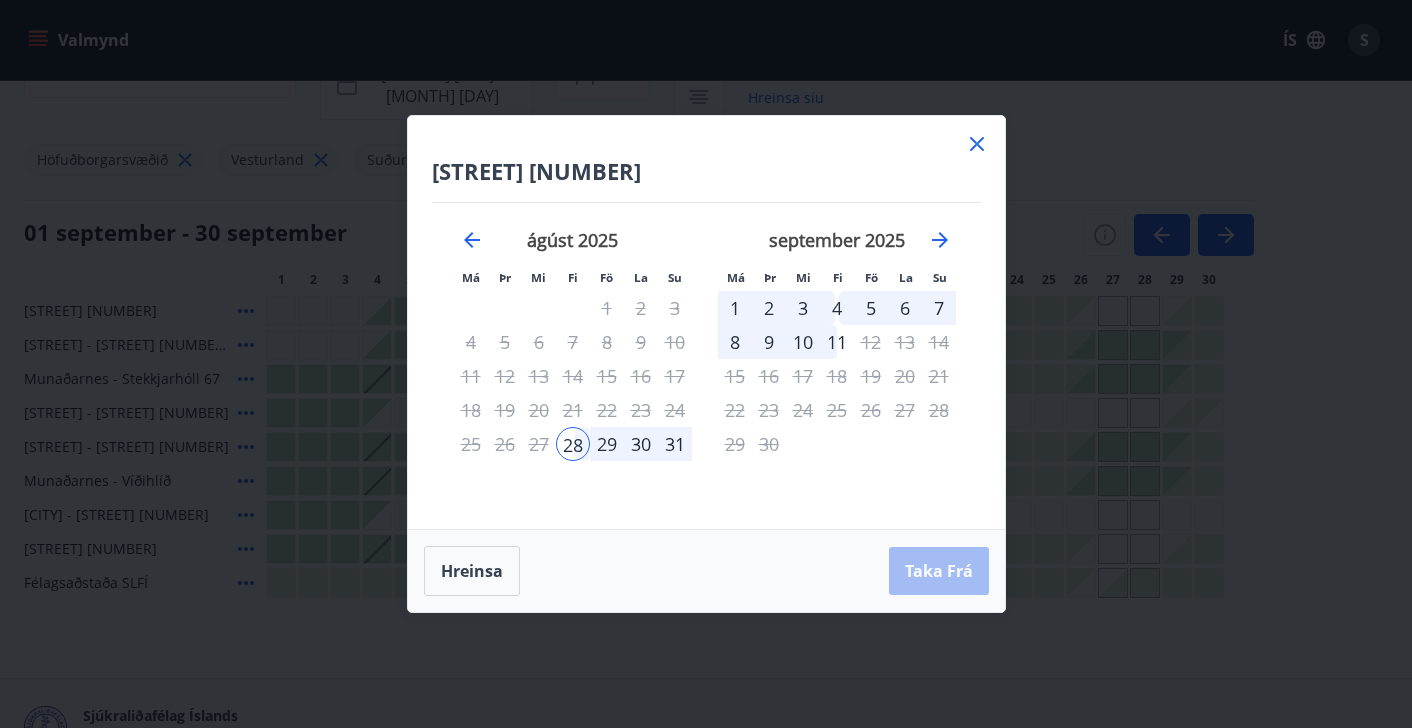 click on "8" at bounding box center [735, 342] 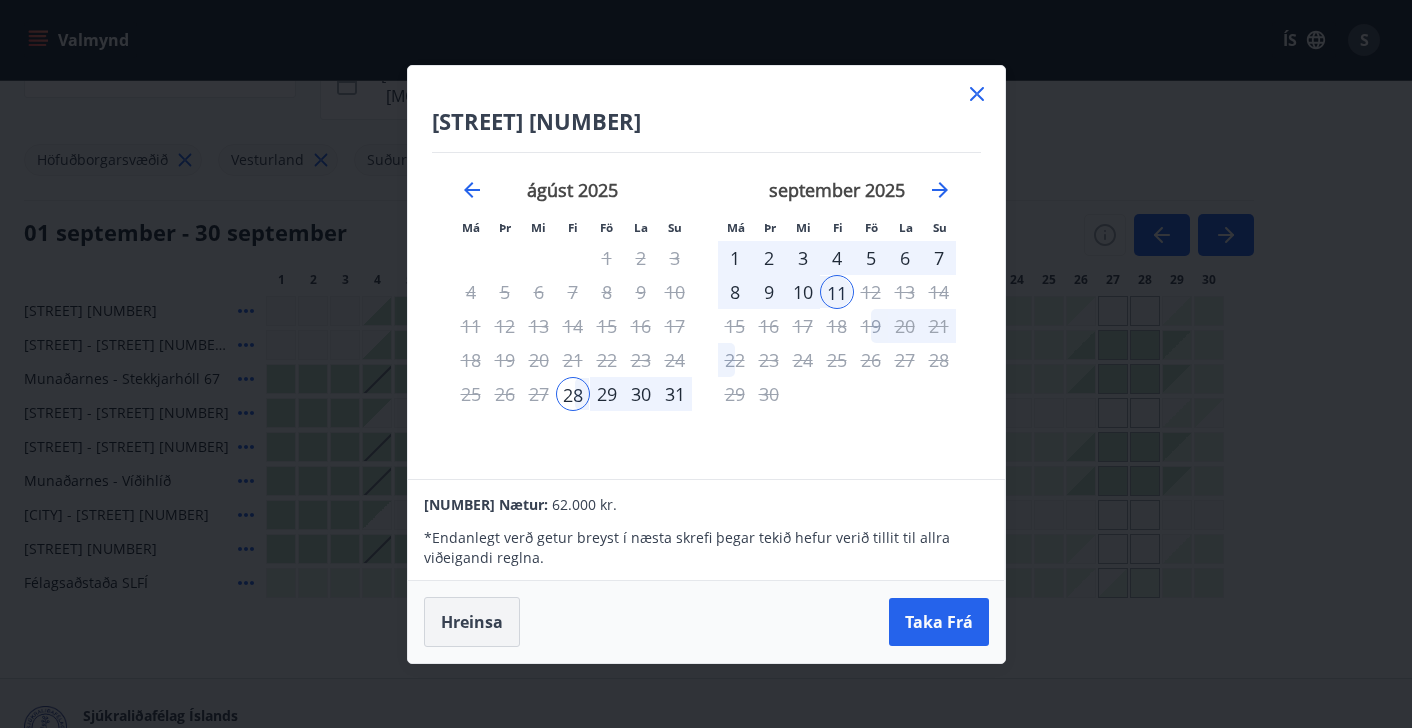 click on "Hreinsa" at bounding box center (472, 622) 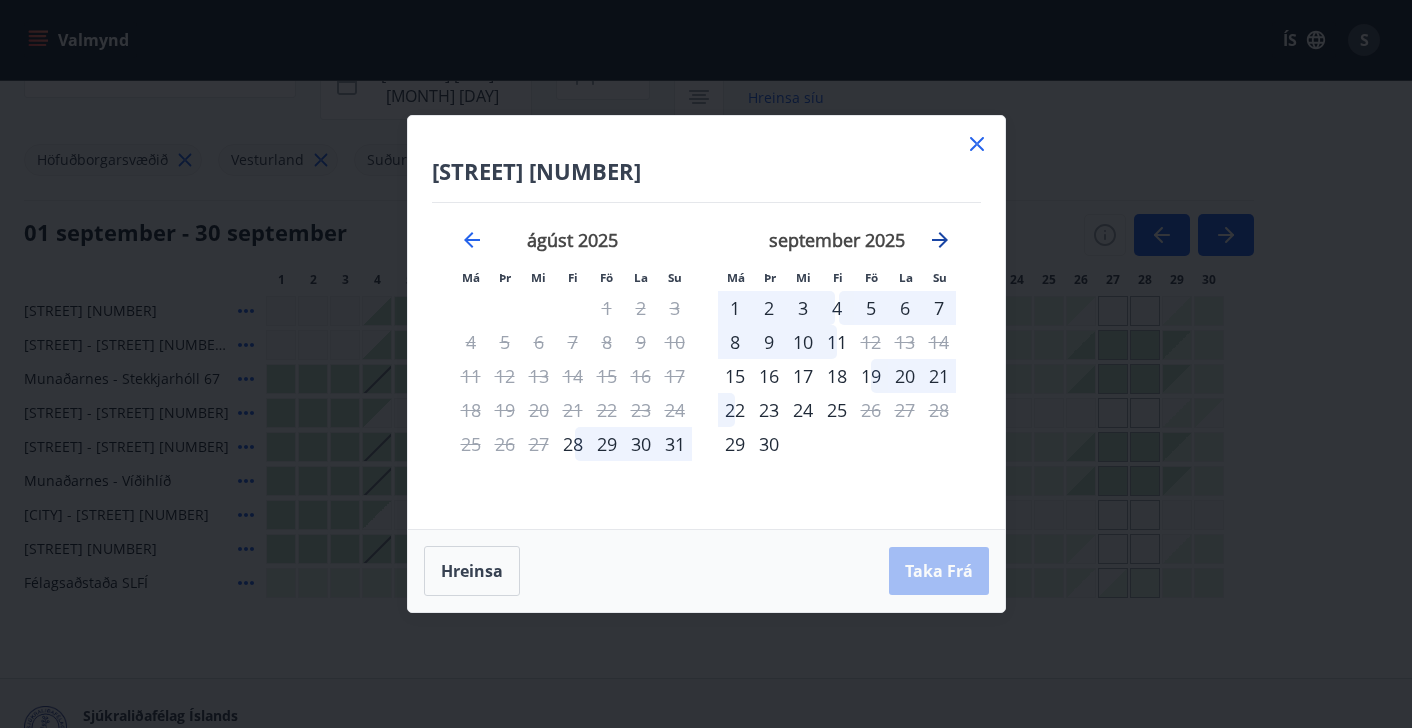 click 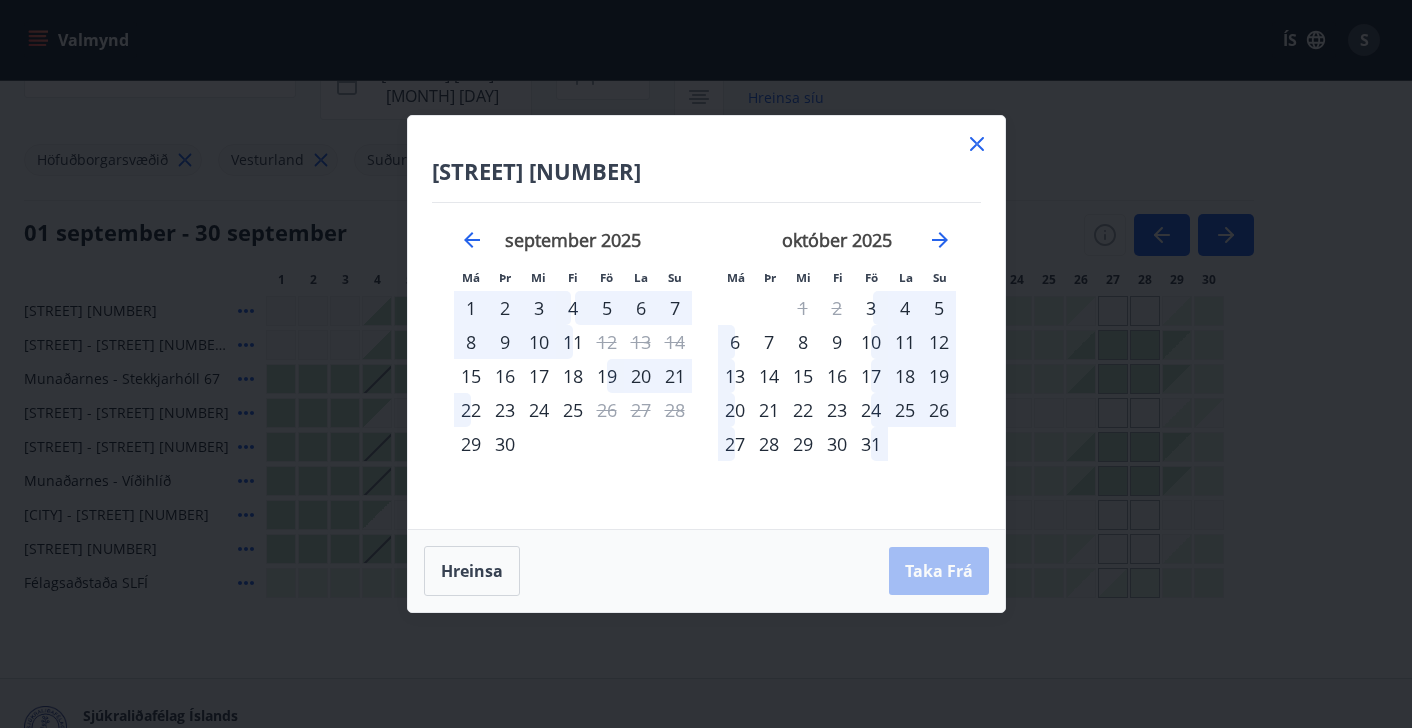 click on "1" at bounding box center [471, 308] 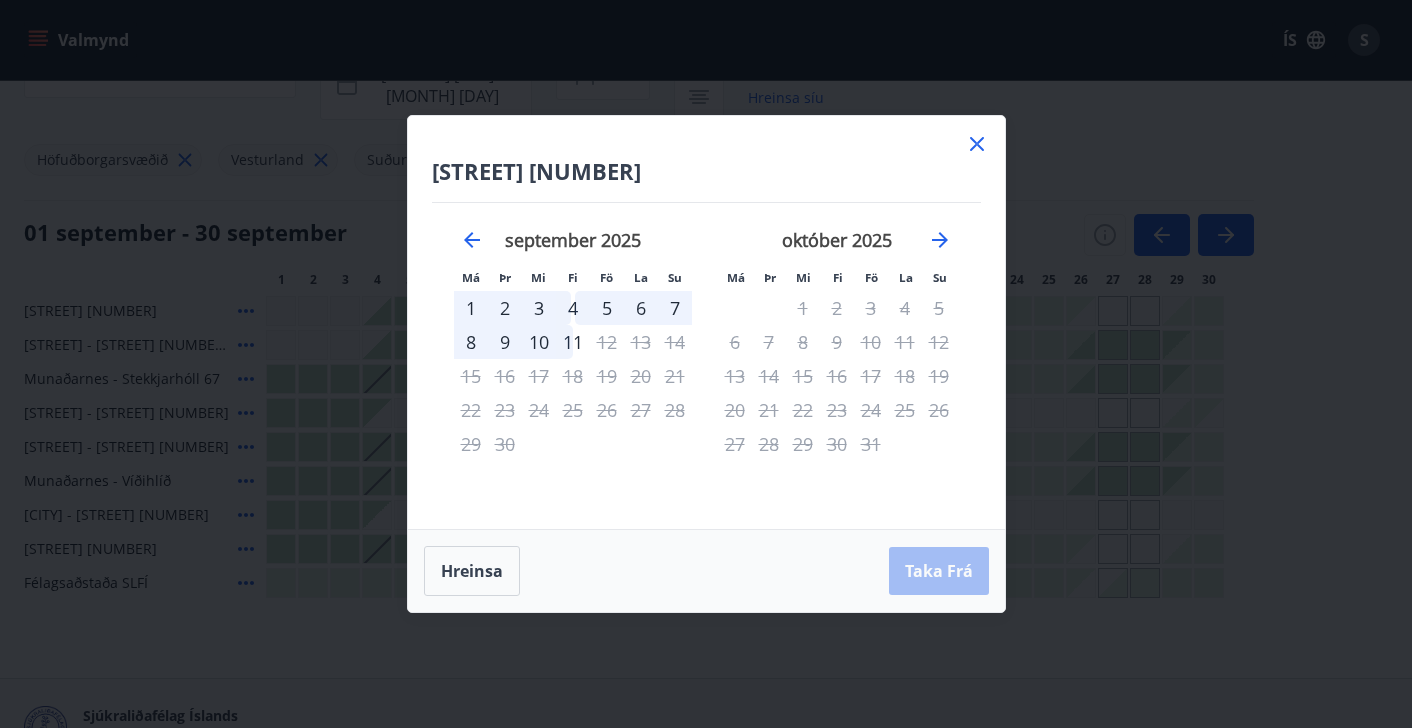 click on "8" at bounding box center (471, 342) 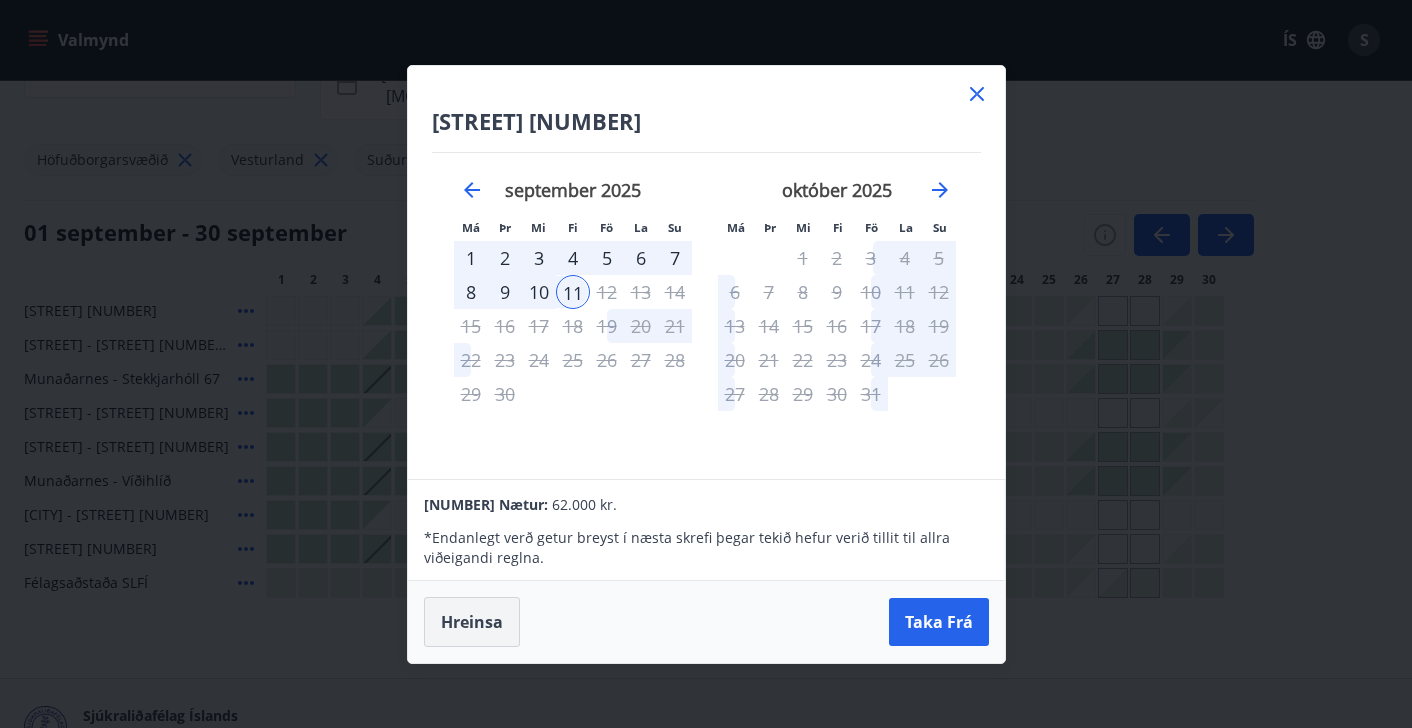 click on "Hreinsa" at bounding box center (472, 622) 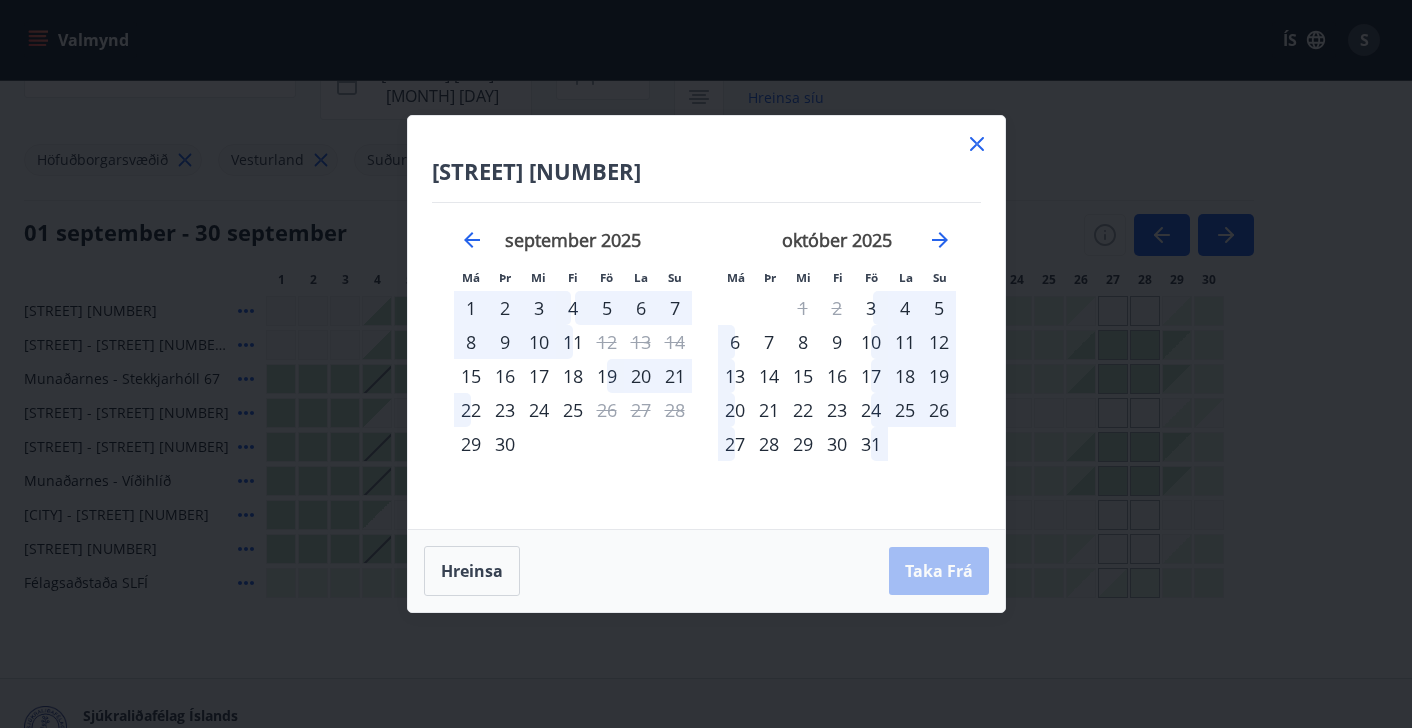click on "1" at bounding box center [471, 308] 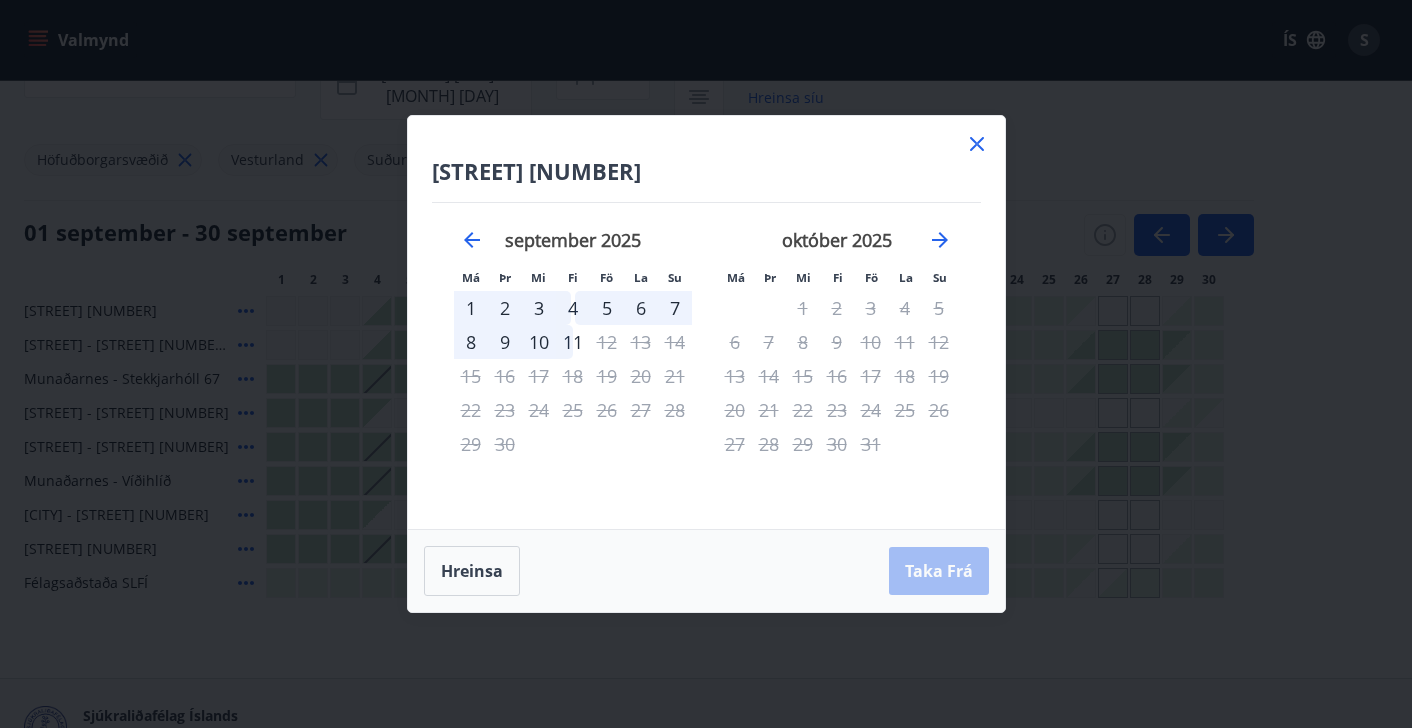 click on "8" at bounding box center [471, 342] 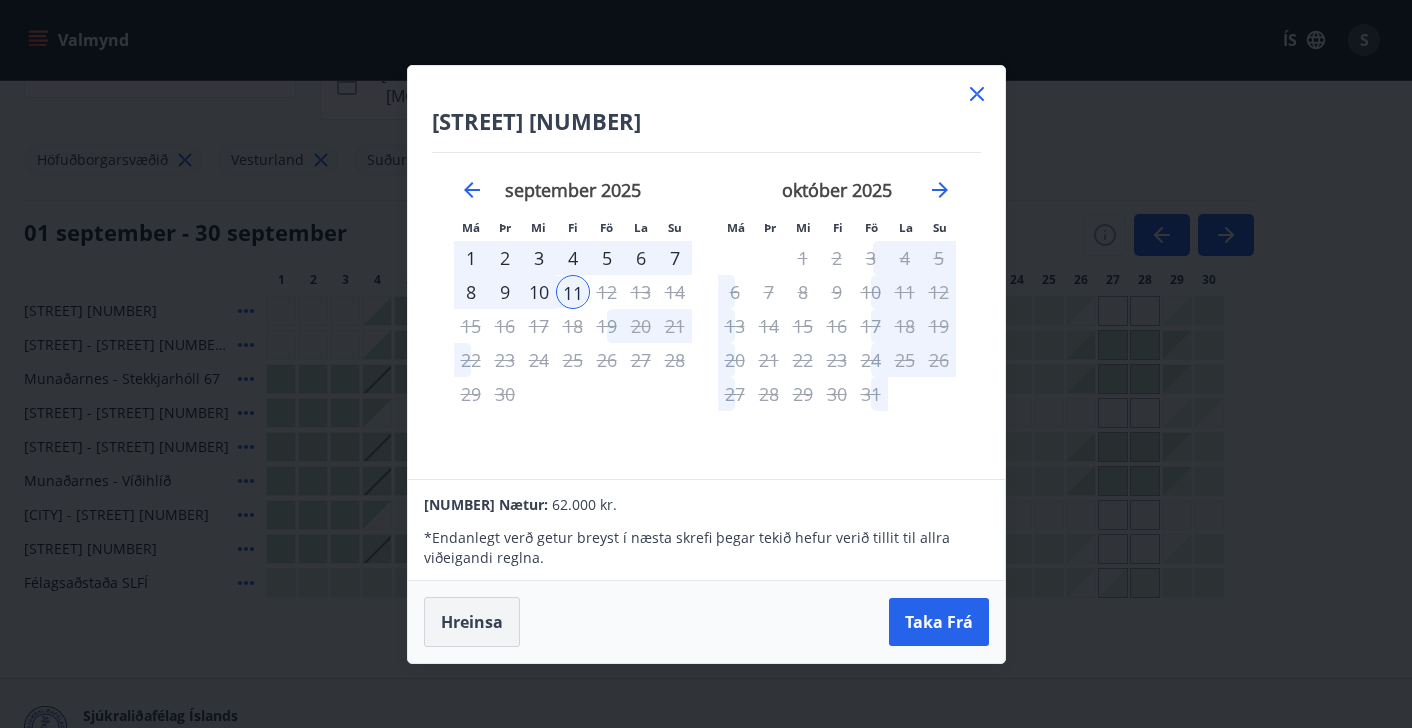 click on "Hreinsa" at bounding box center (472, 622) 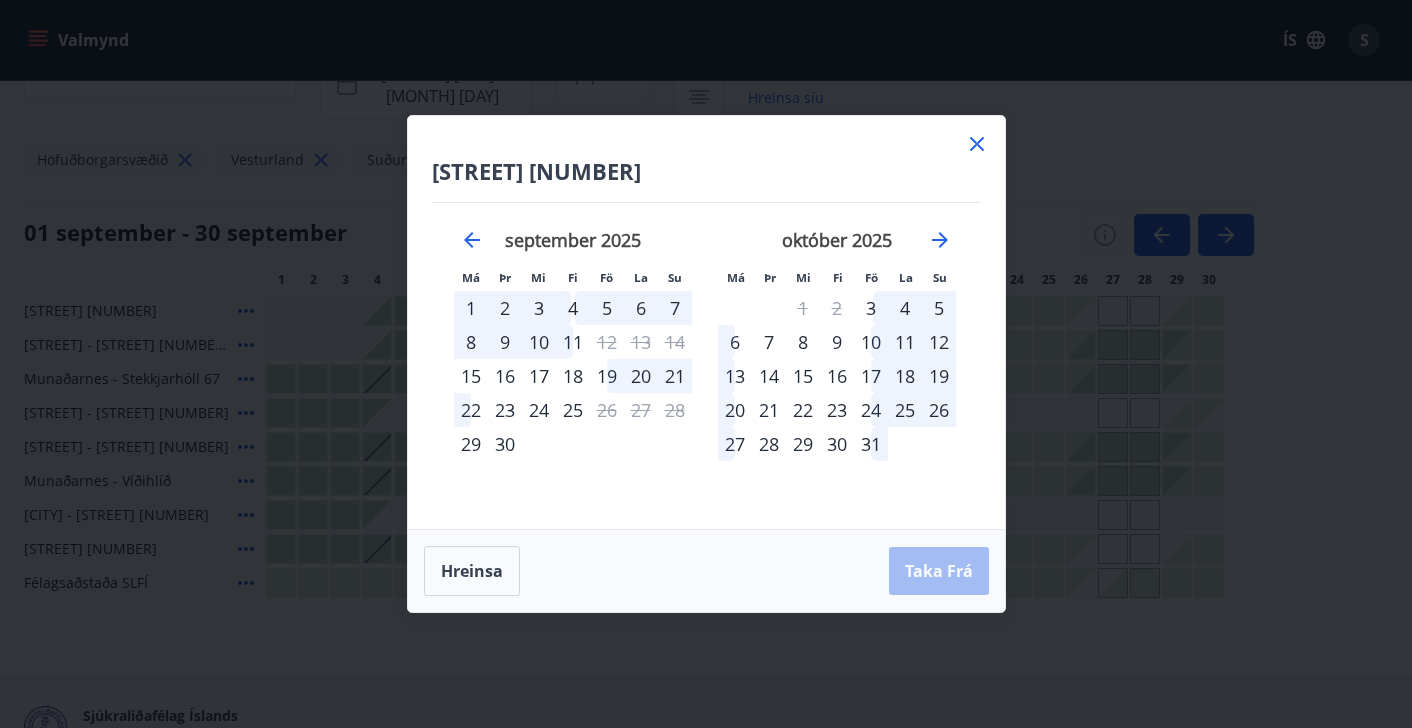 click 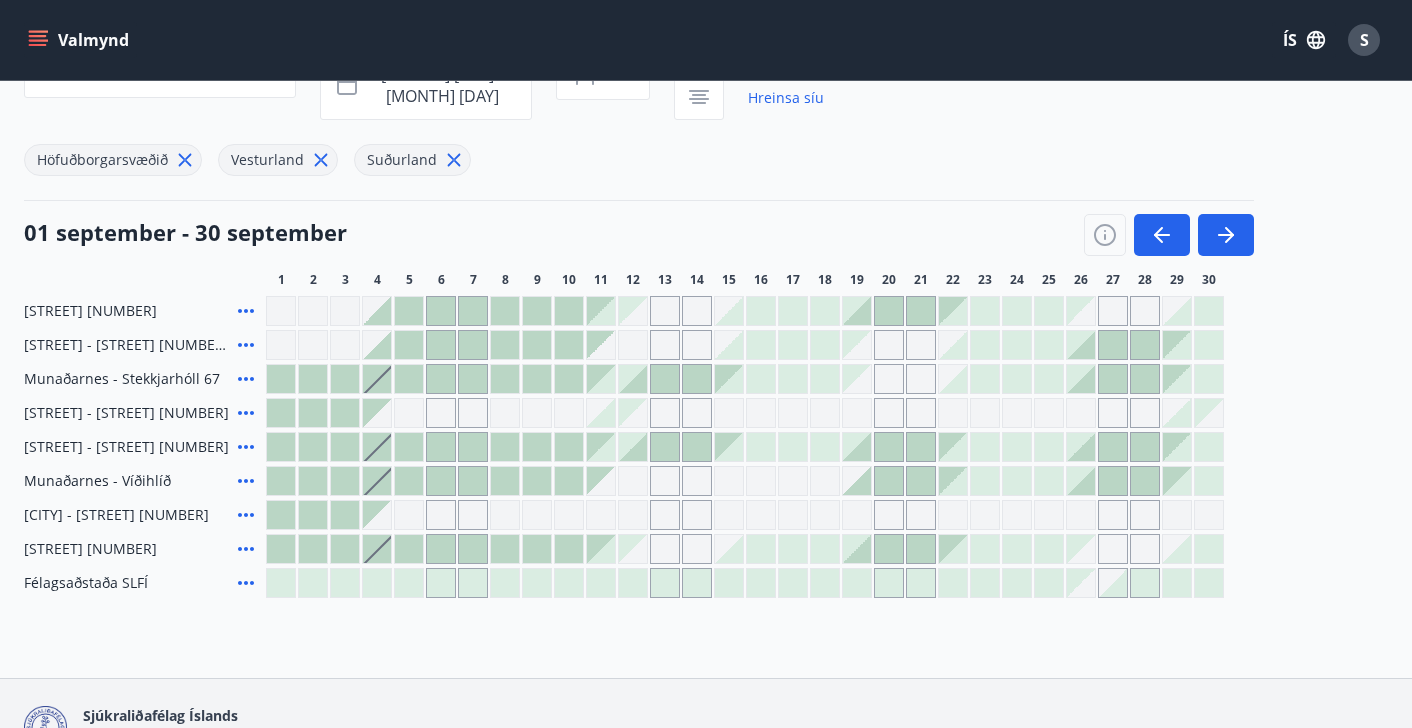 click at bounding box center (281, 549) 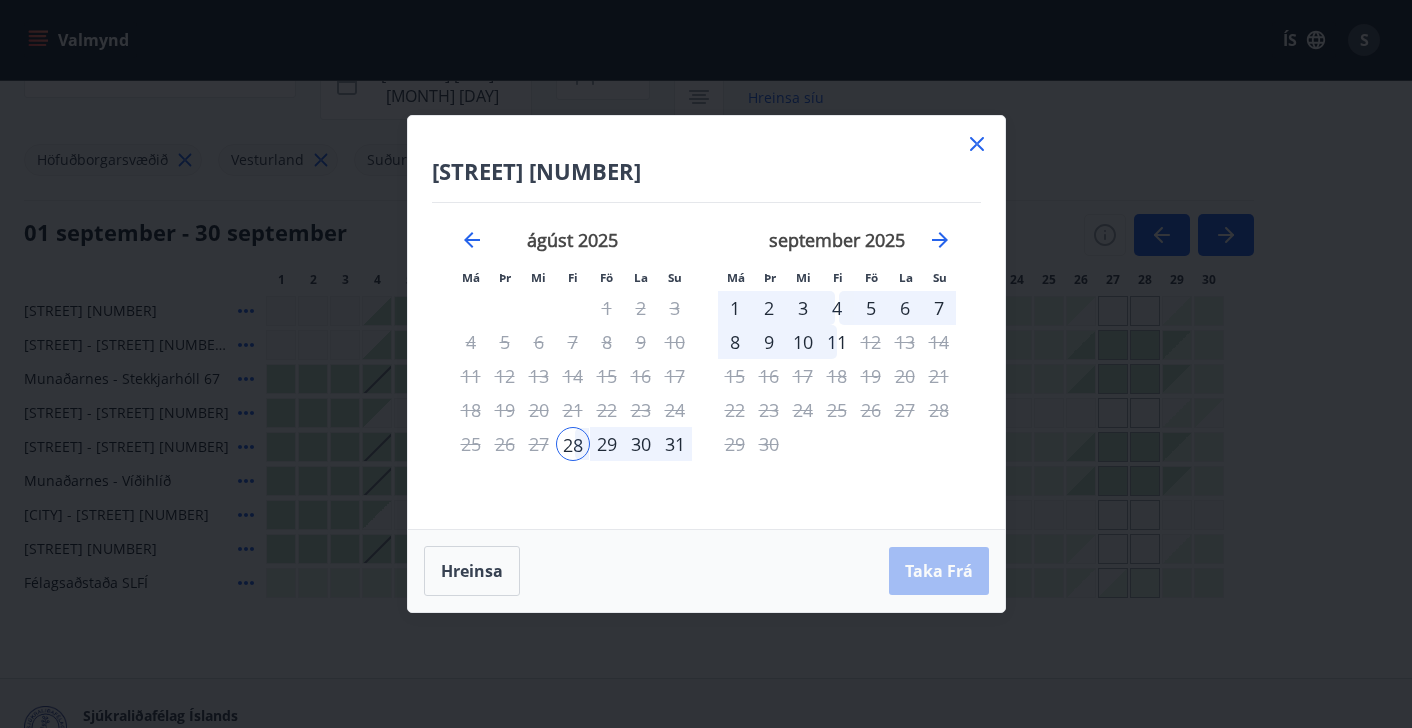 click on "8" at bounding box center (735, 342) 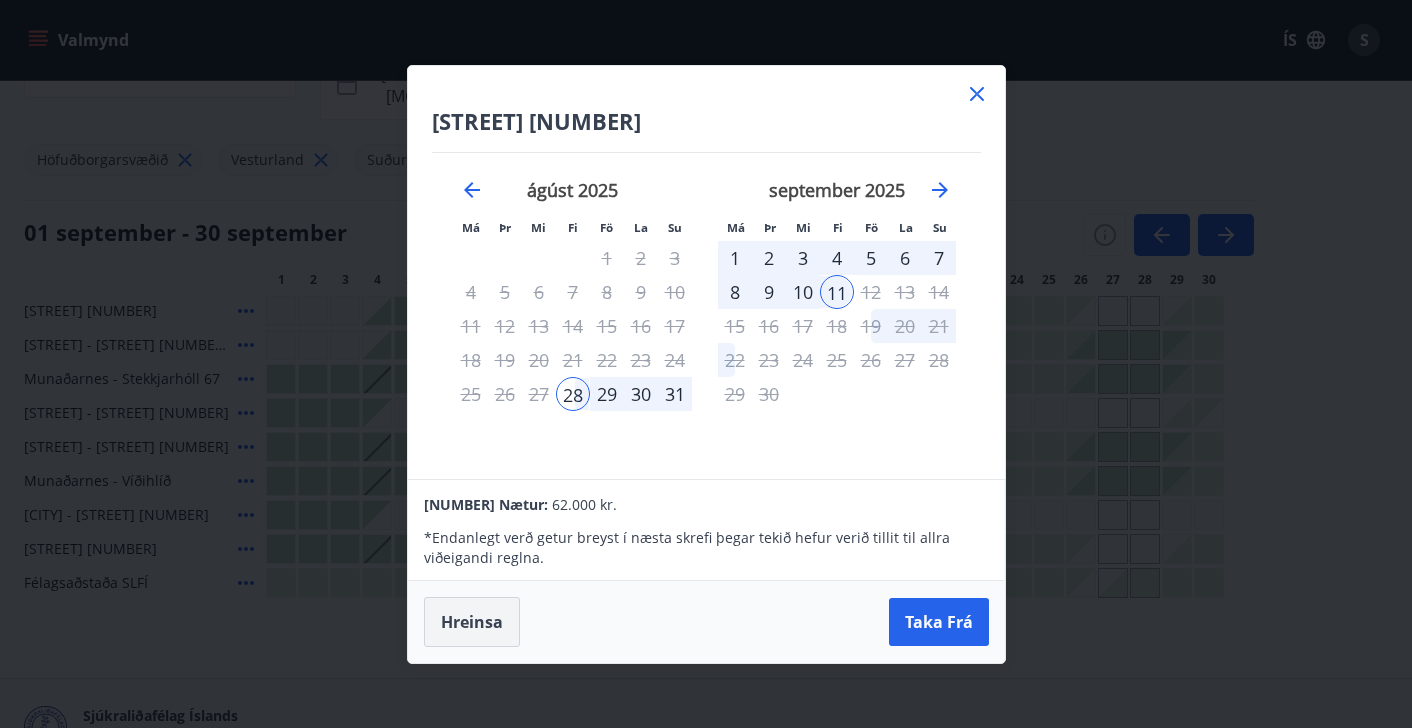 click on "Hreinsa" at bounding box center [472, 622] 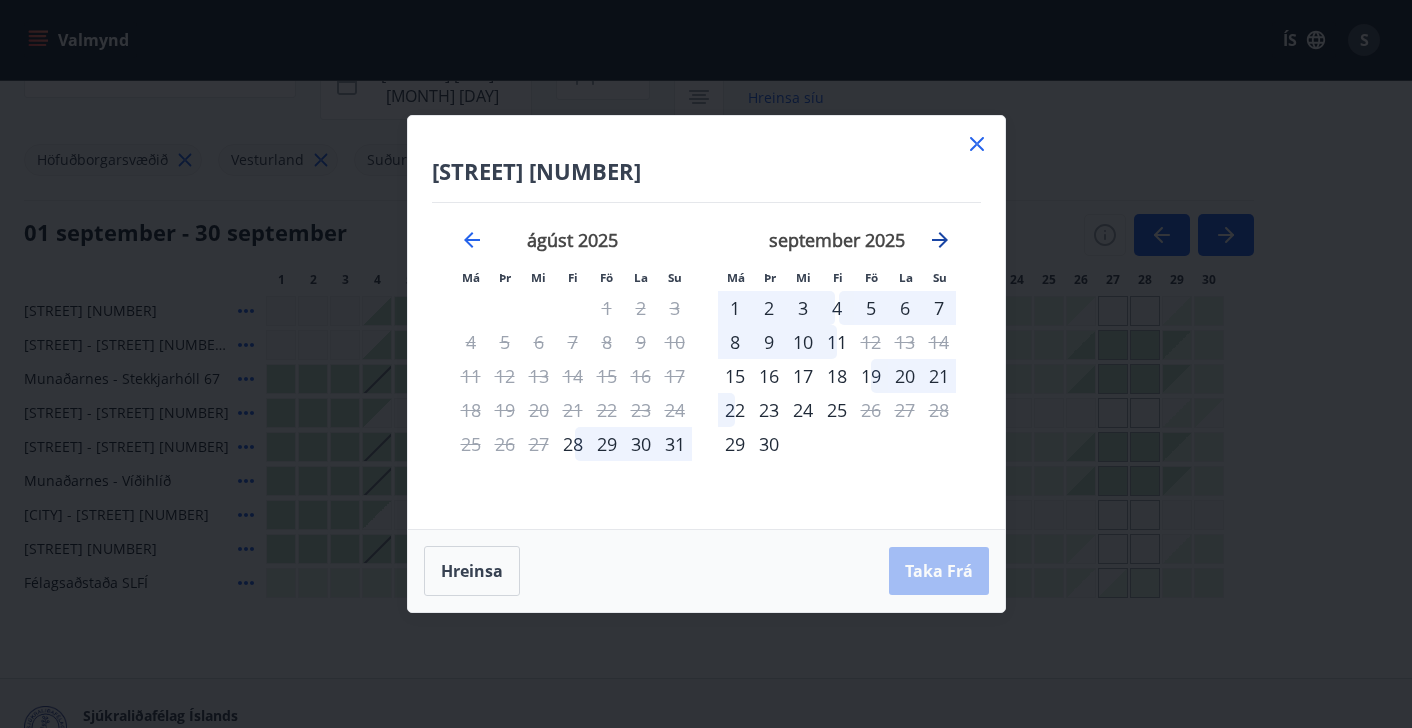 click 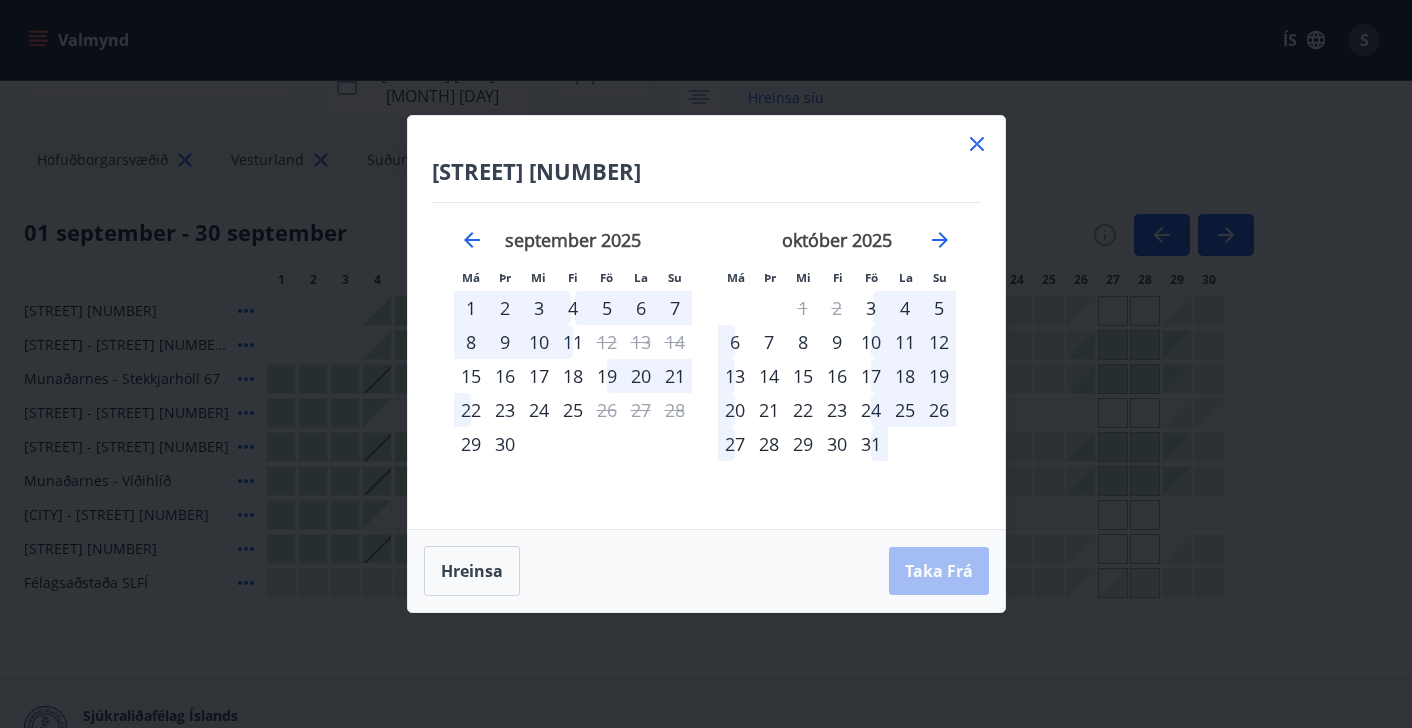 click on "1" at bounding box center (471, 308) 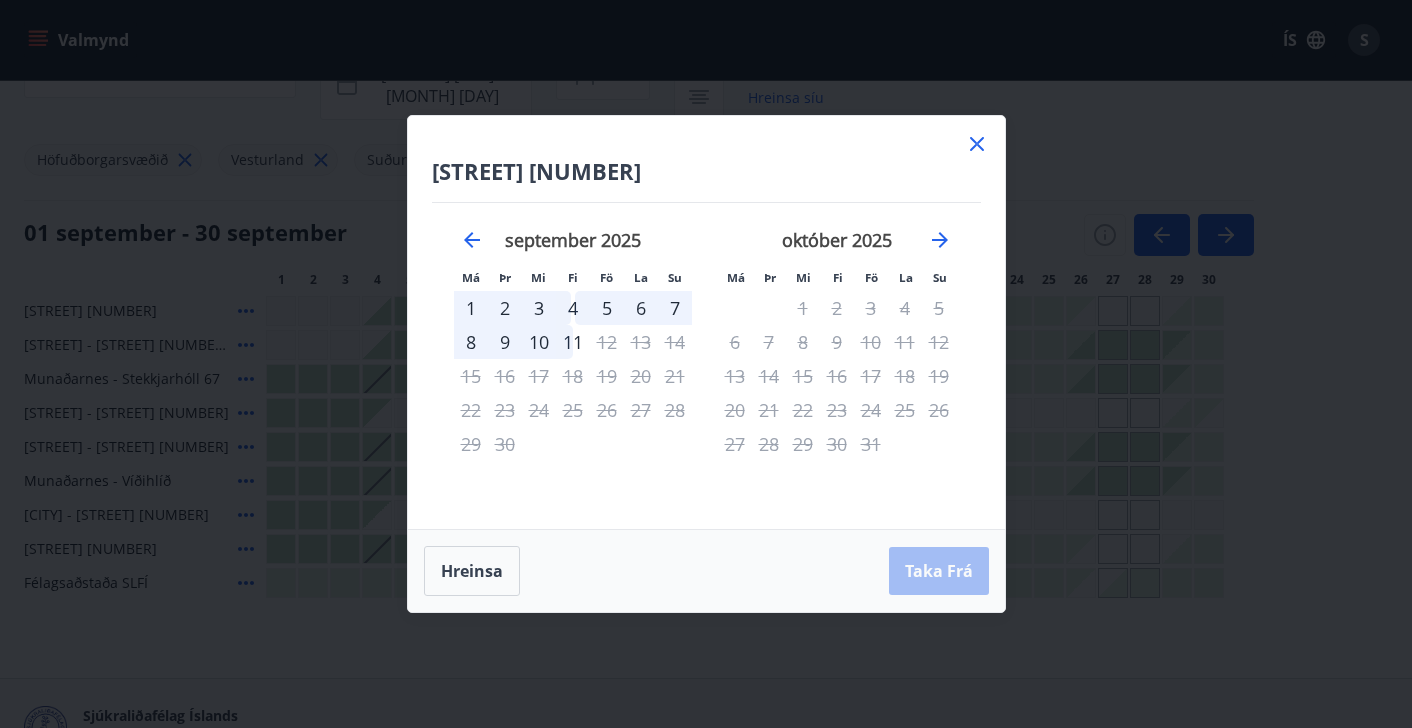 click on "8" at bounding box center (471, 342) 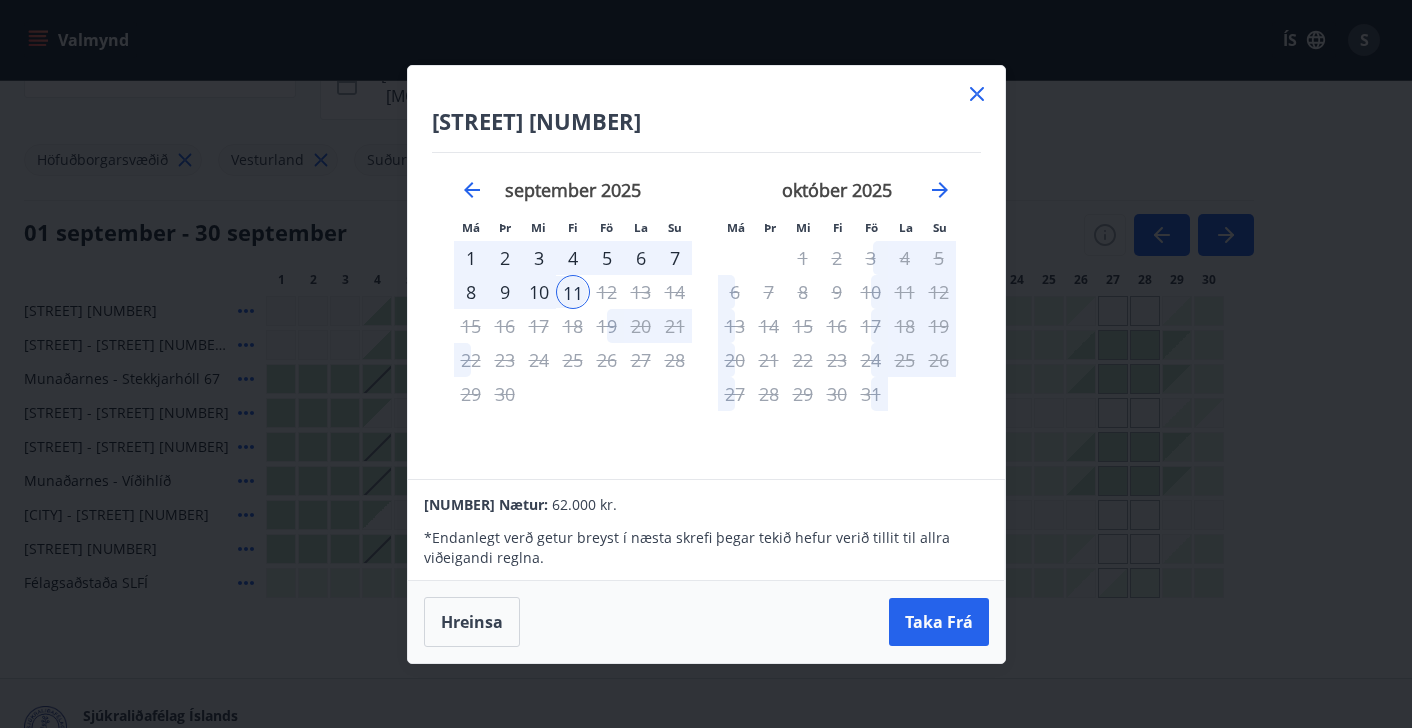 click 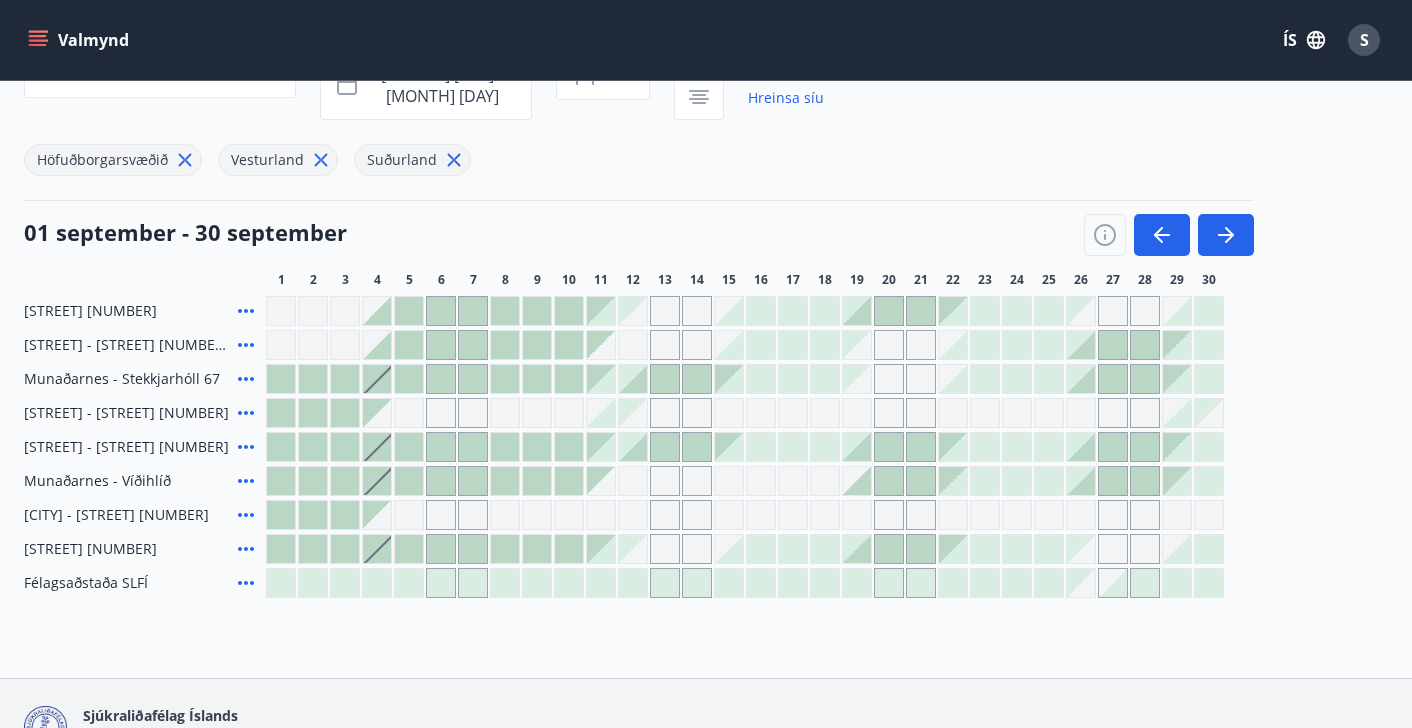 click 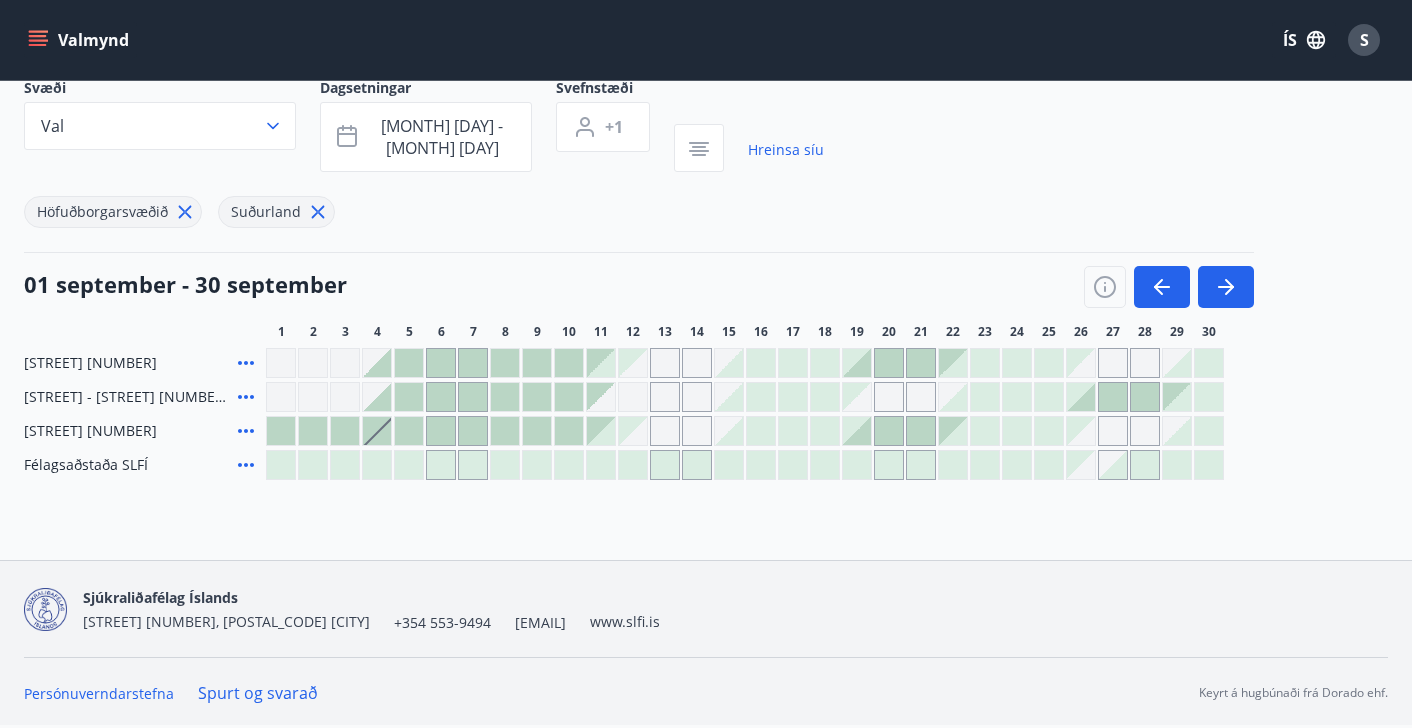 click on "Svæði Val" at bounding box center [172, 125] 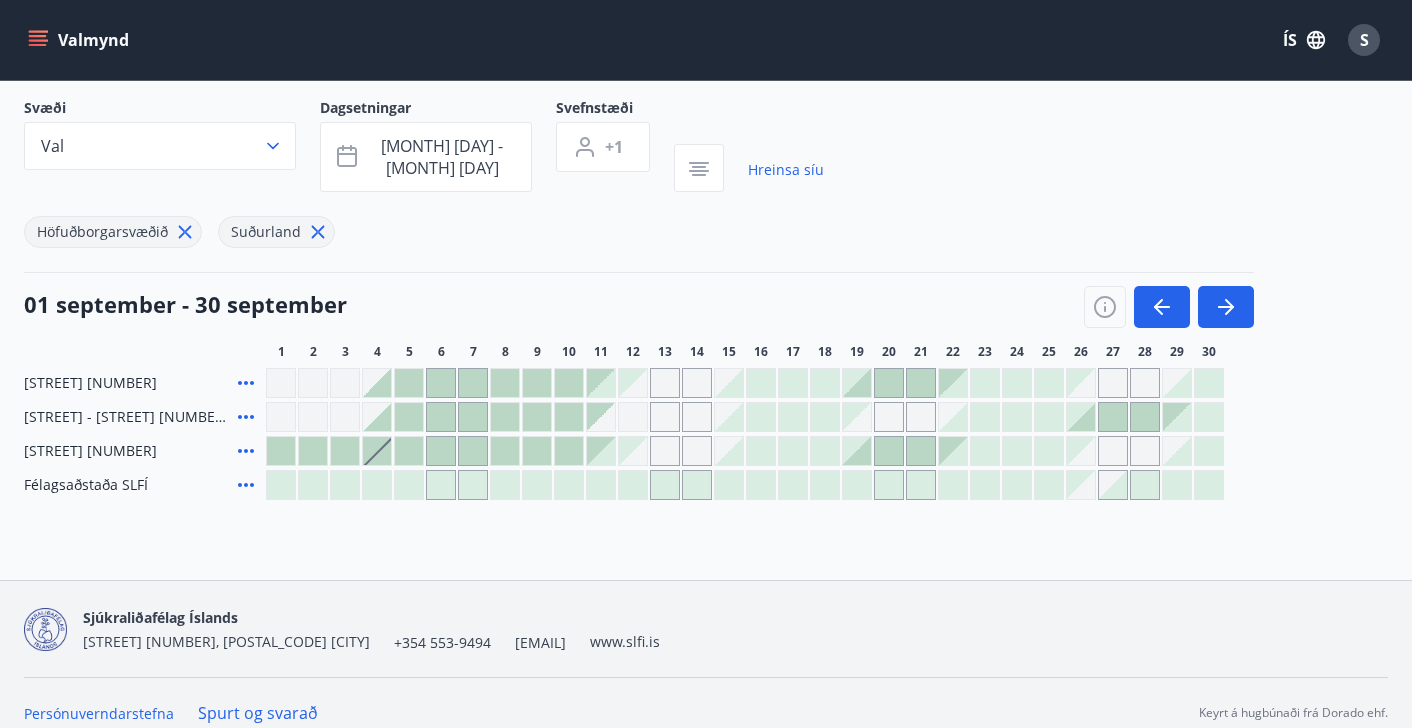 click at bounding box center (377, 451) 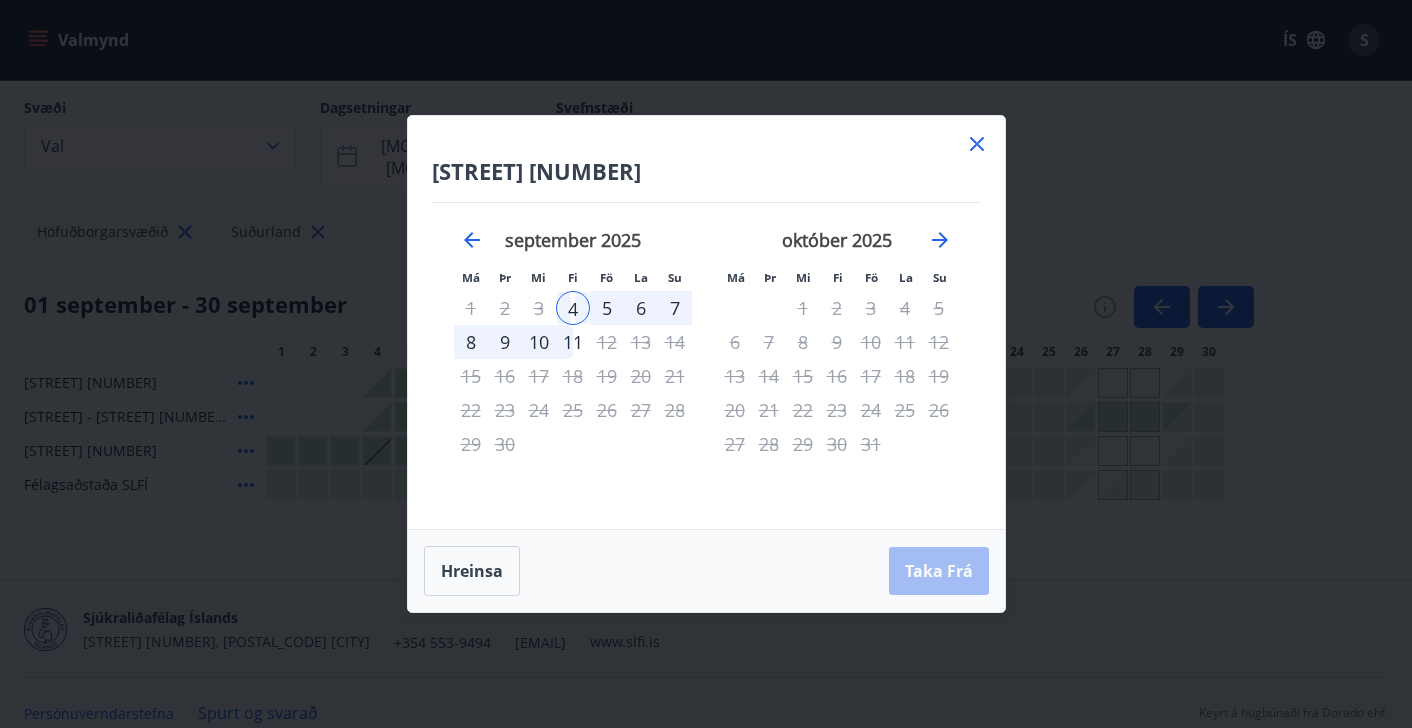 click on "11" at bounding box center [573, 342] 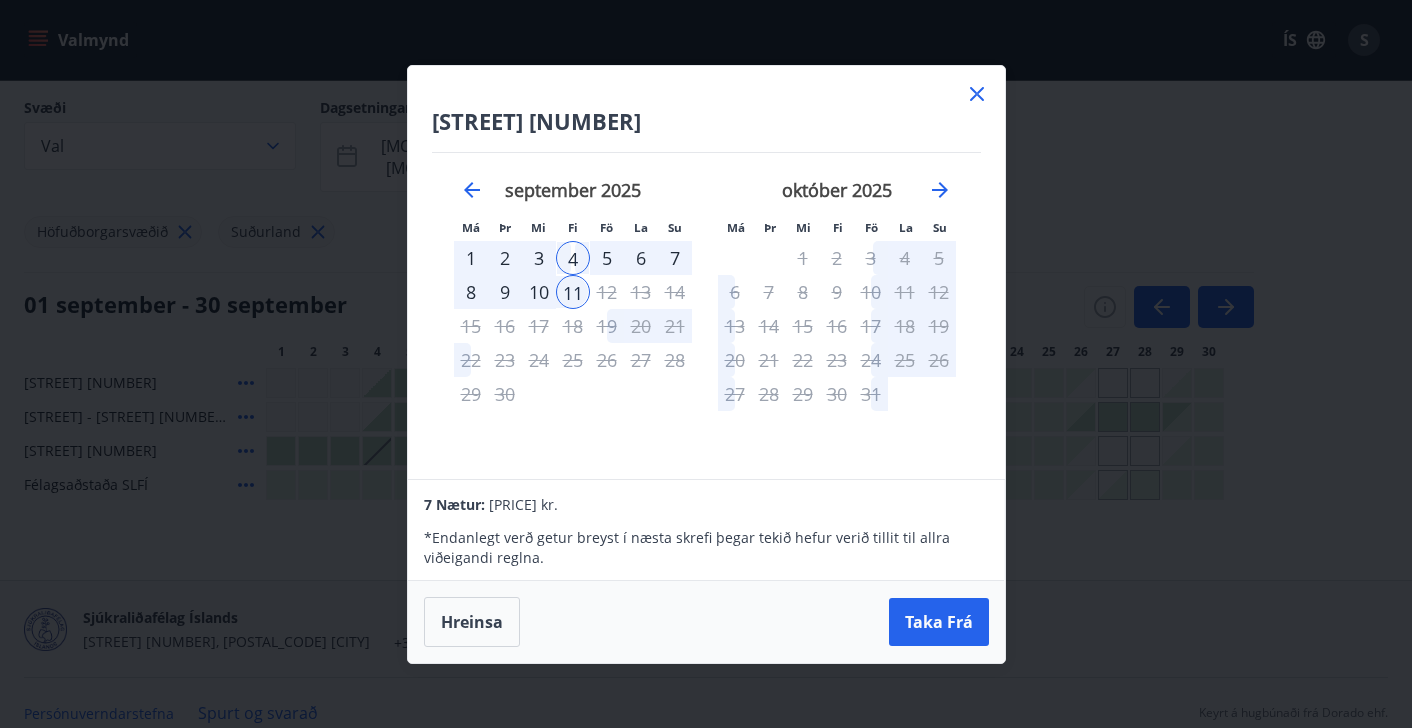 click on "1" at bounding box center [471, 258] 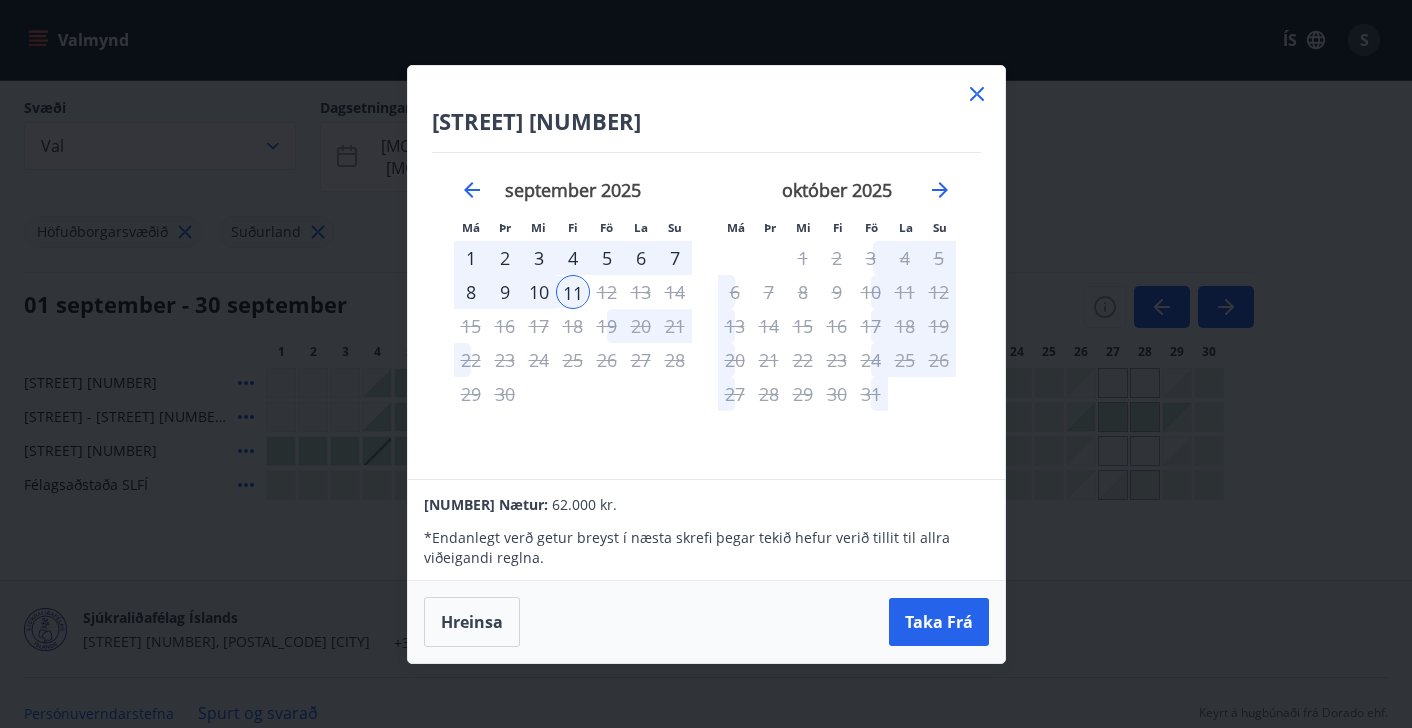 click on "8" at bounding box center (471, 292) 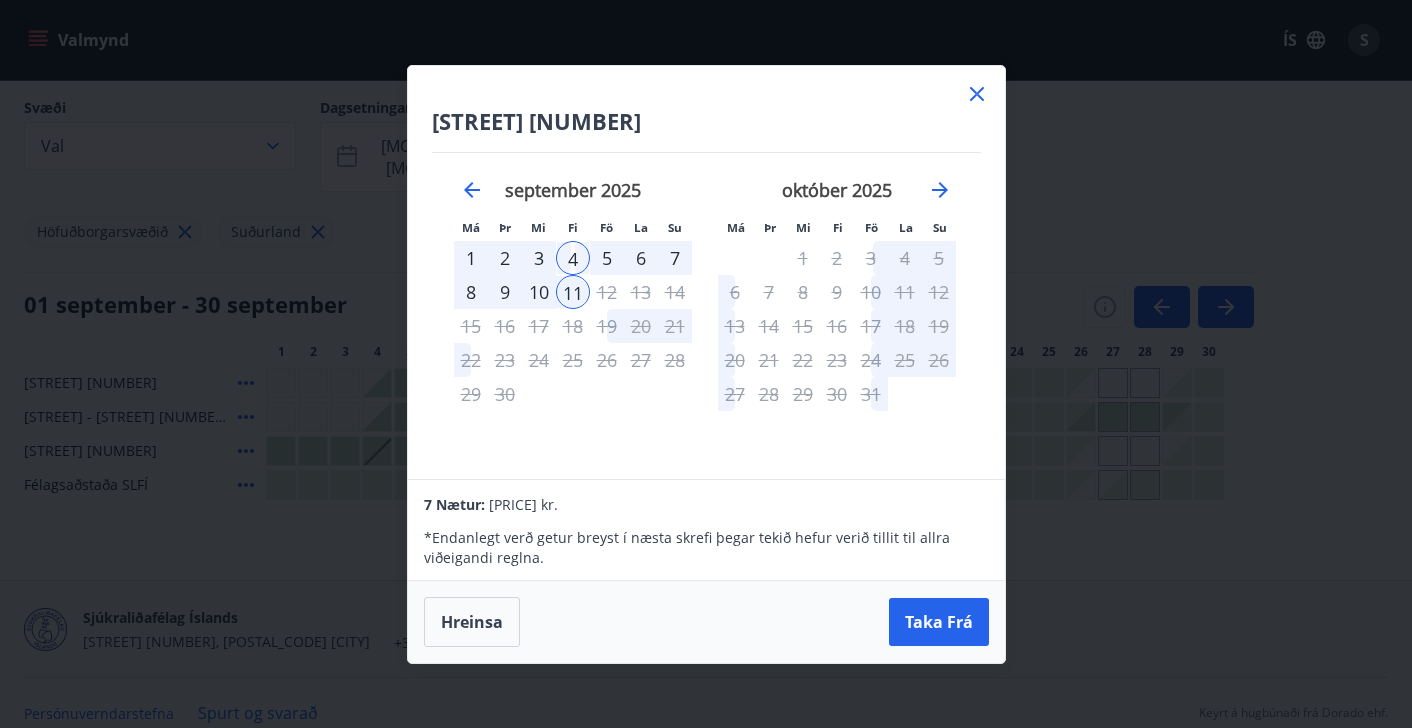 click on "1" at bounding box center [471, 258] 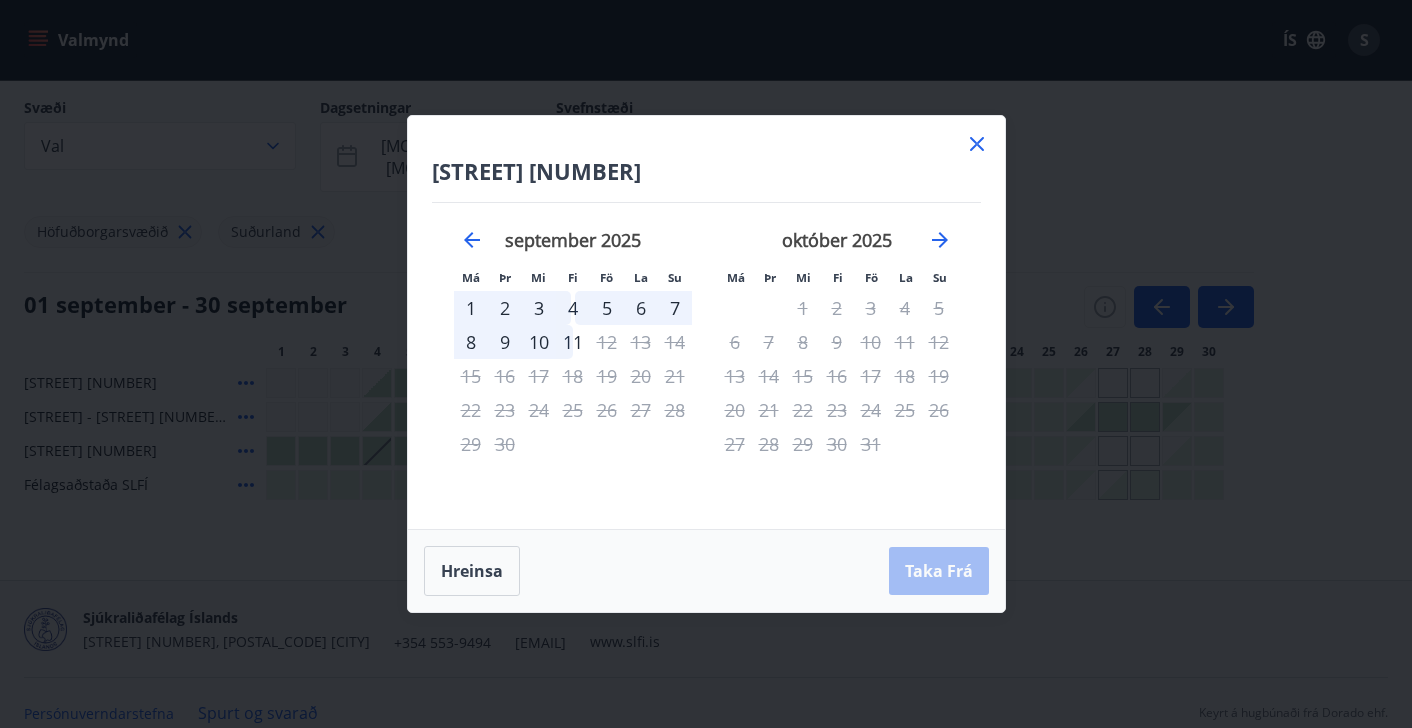 click on "1" at bounding box center [471, 308] 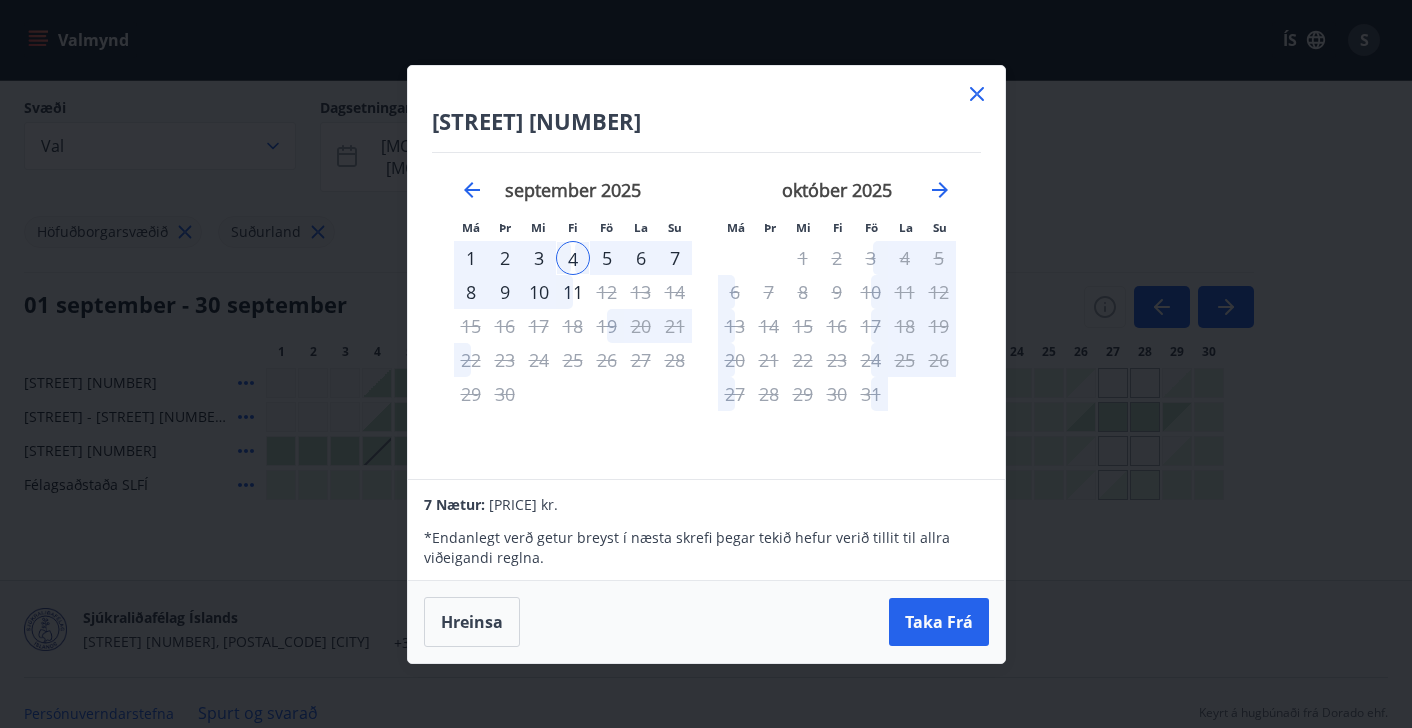 click on "8" at bounding box center [471, 292] 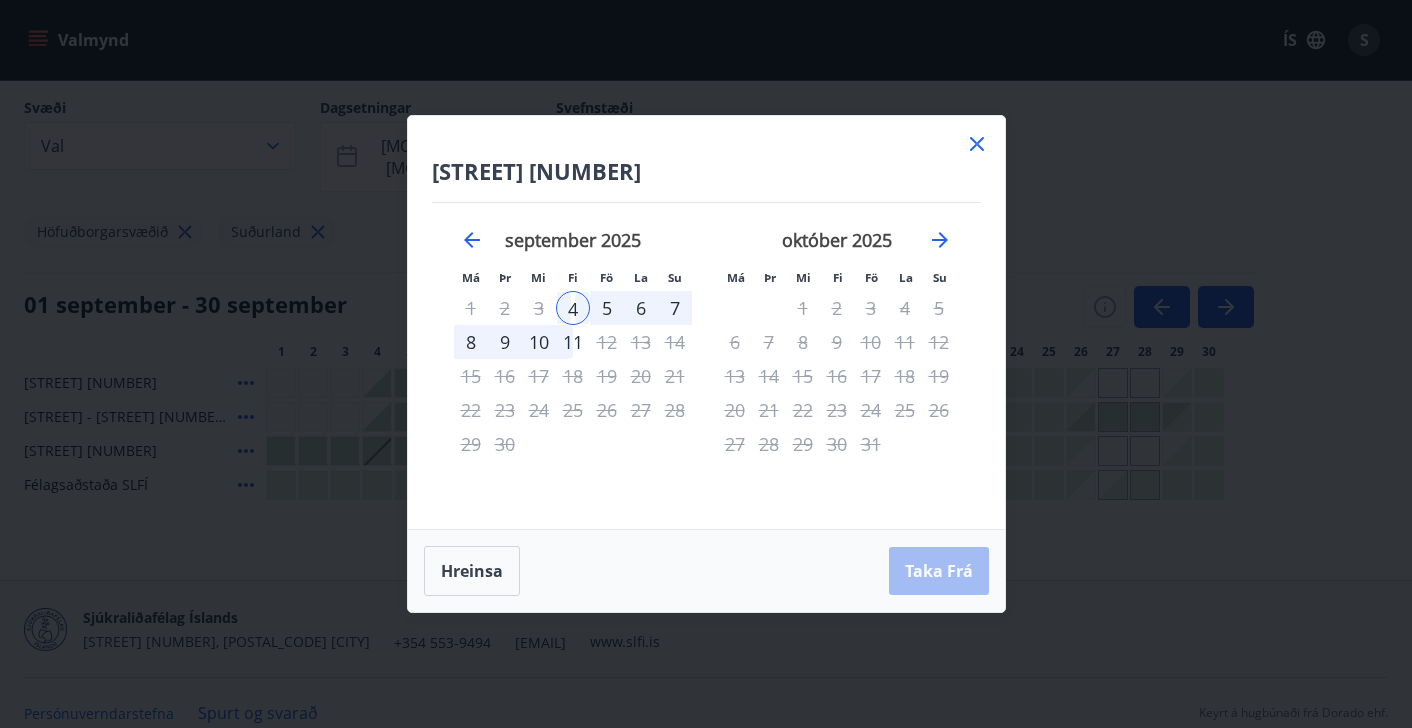 click on "4" at bounding box center (573, 308) 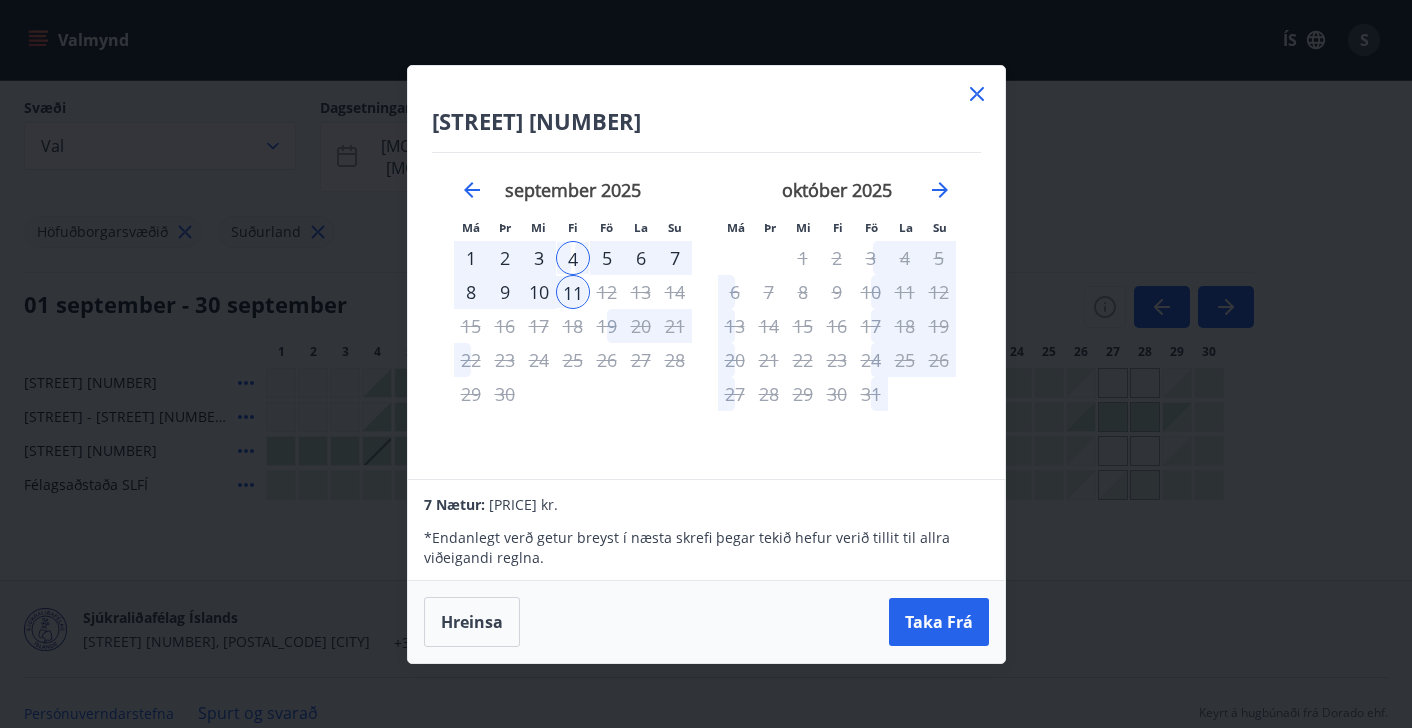 click on "4" at bounding box center [573, 258] 